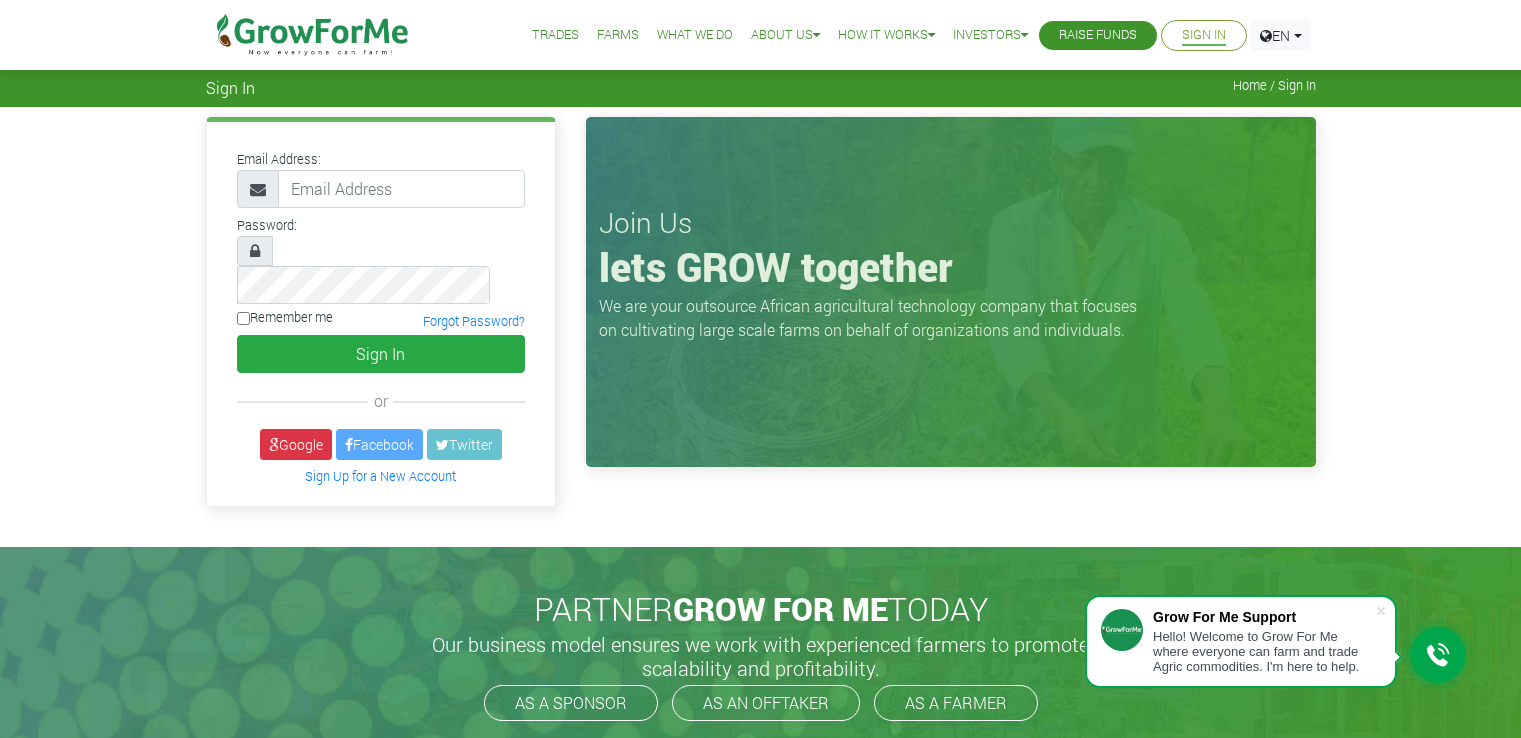 scroll, scrollTop: 0, scrollLeft: 0, axis: both 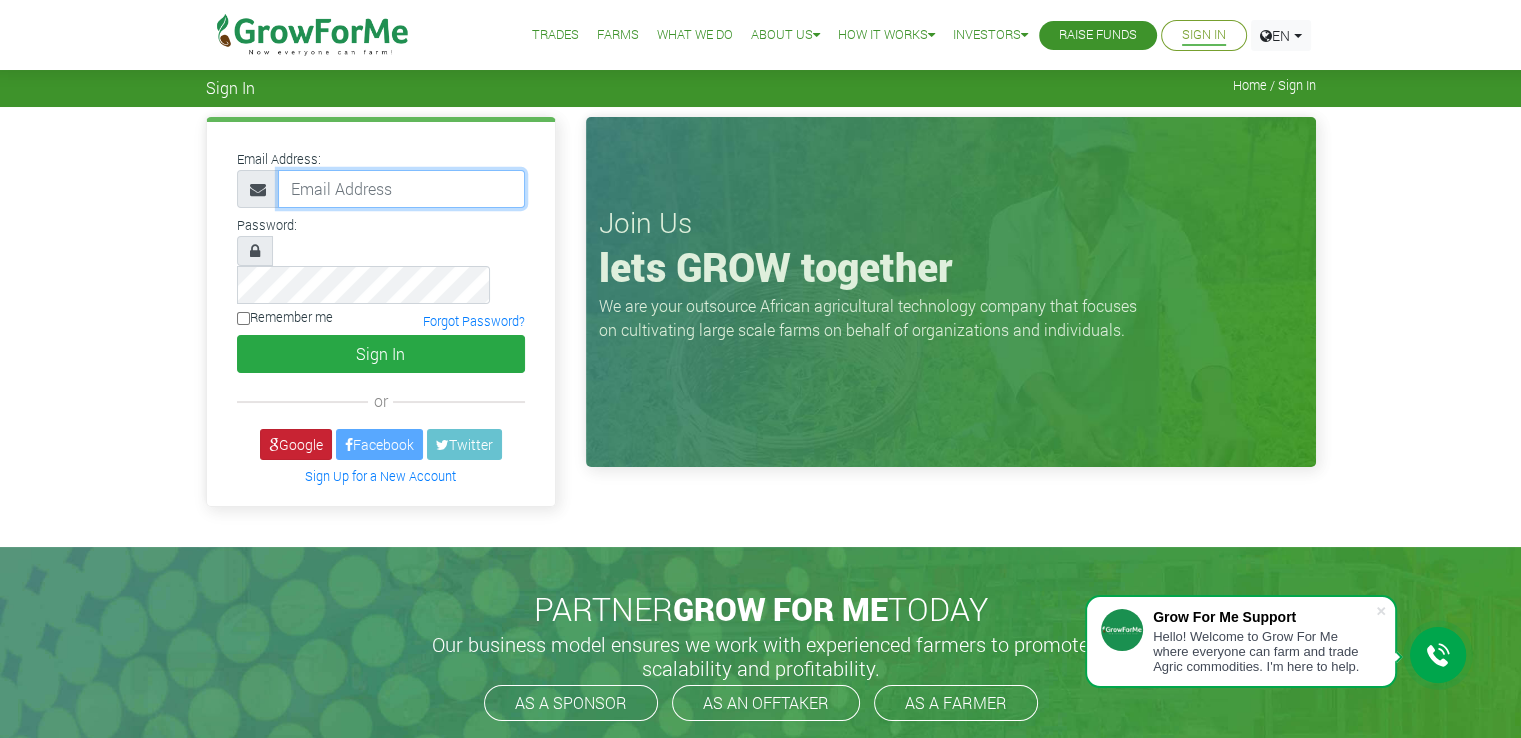 type on "[EMAIL]" 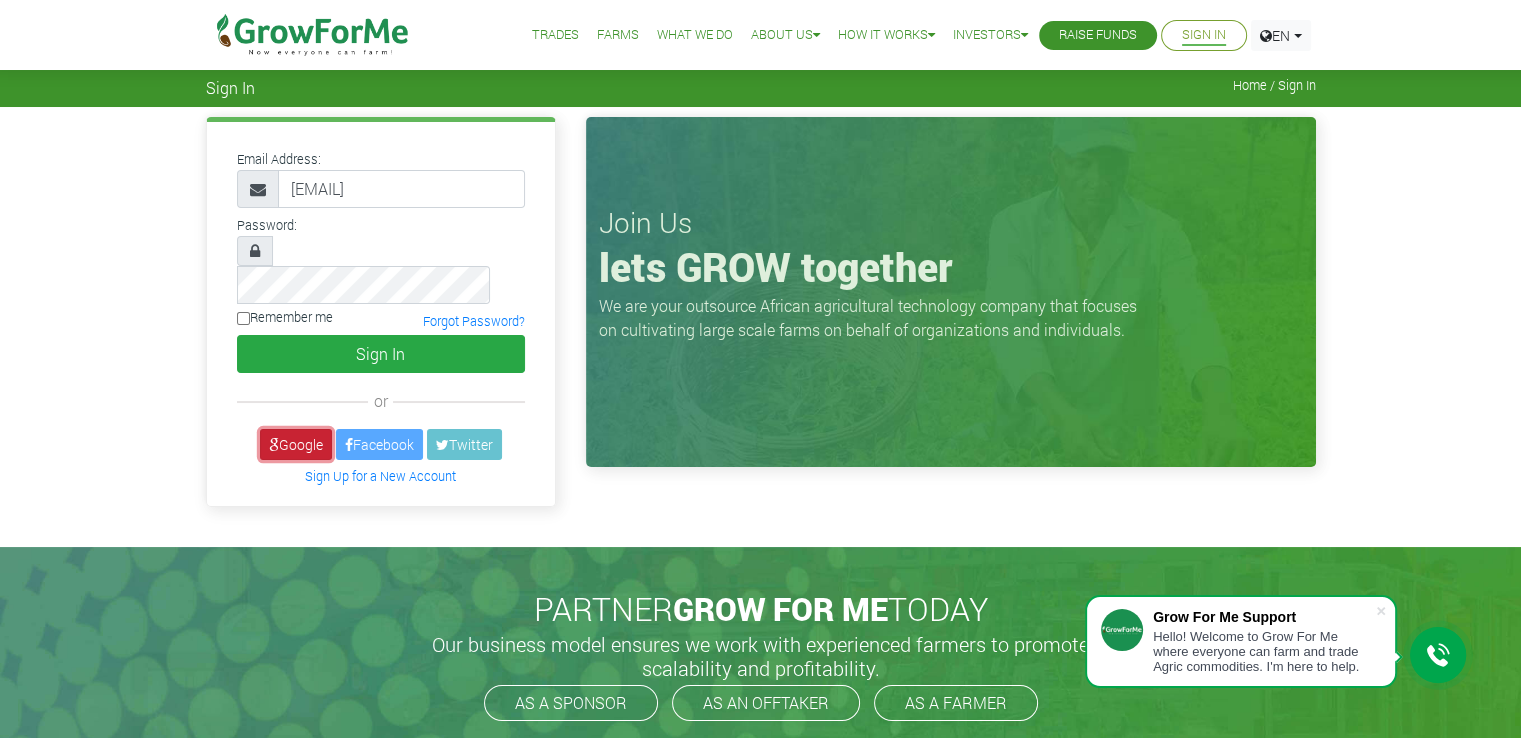 click on "Google" at bounding box center [296, 444] 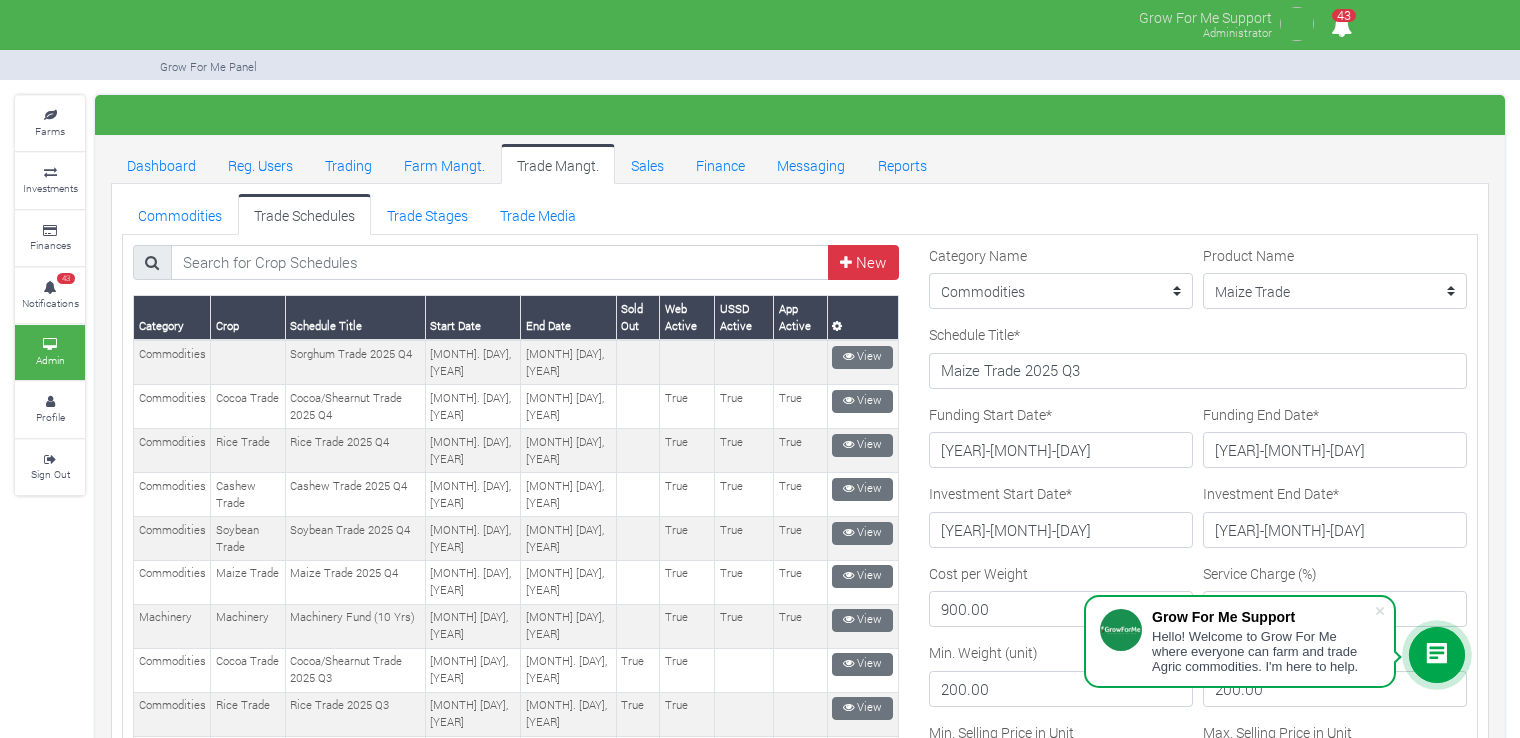 scroll, scrollTop: 0, scrollLeft: 0, axis: both 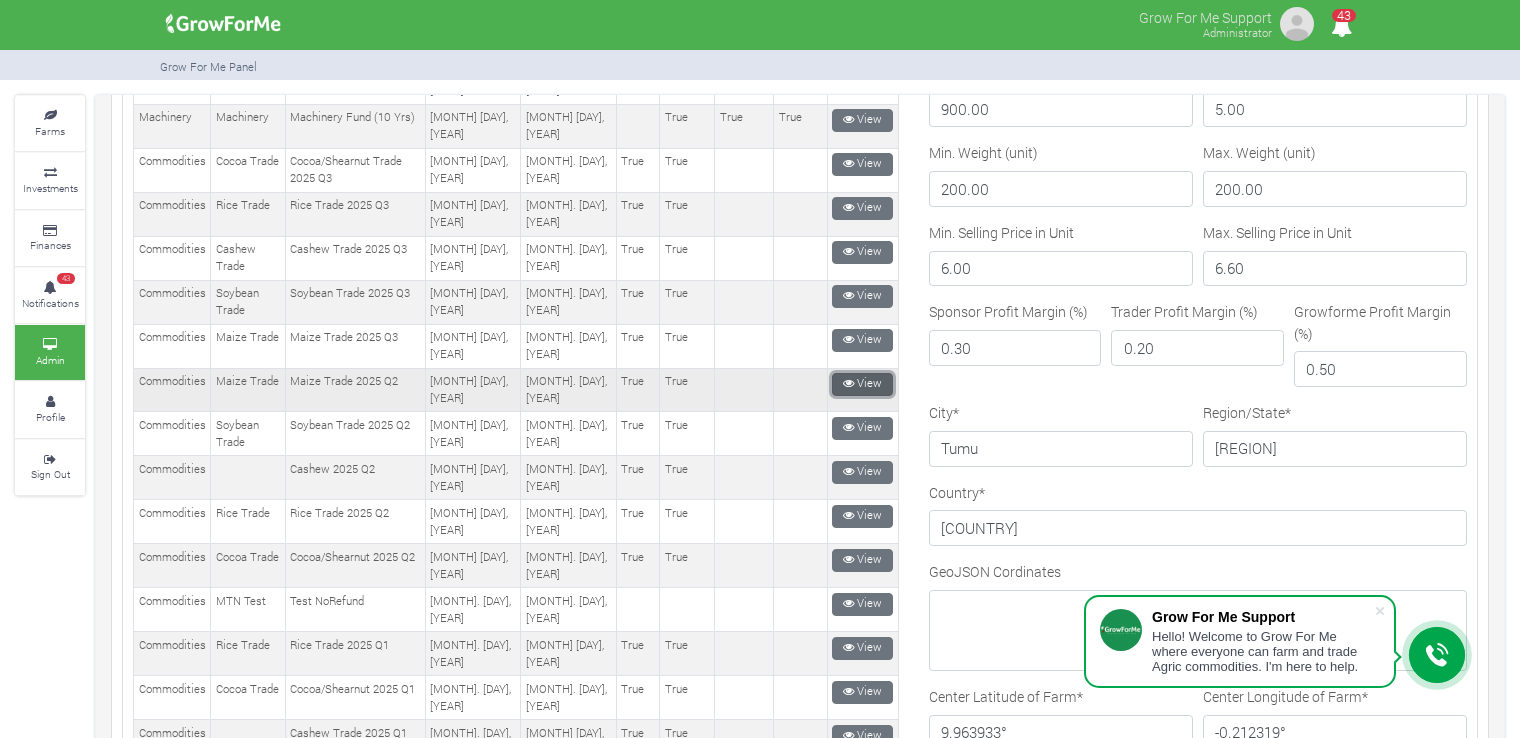 click on "View" at bounding box center [862, 384] 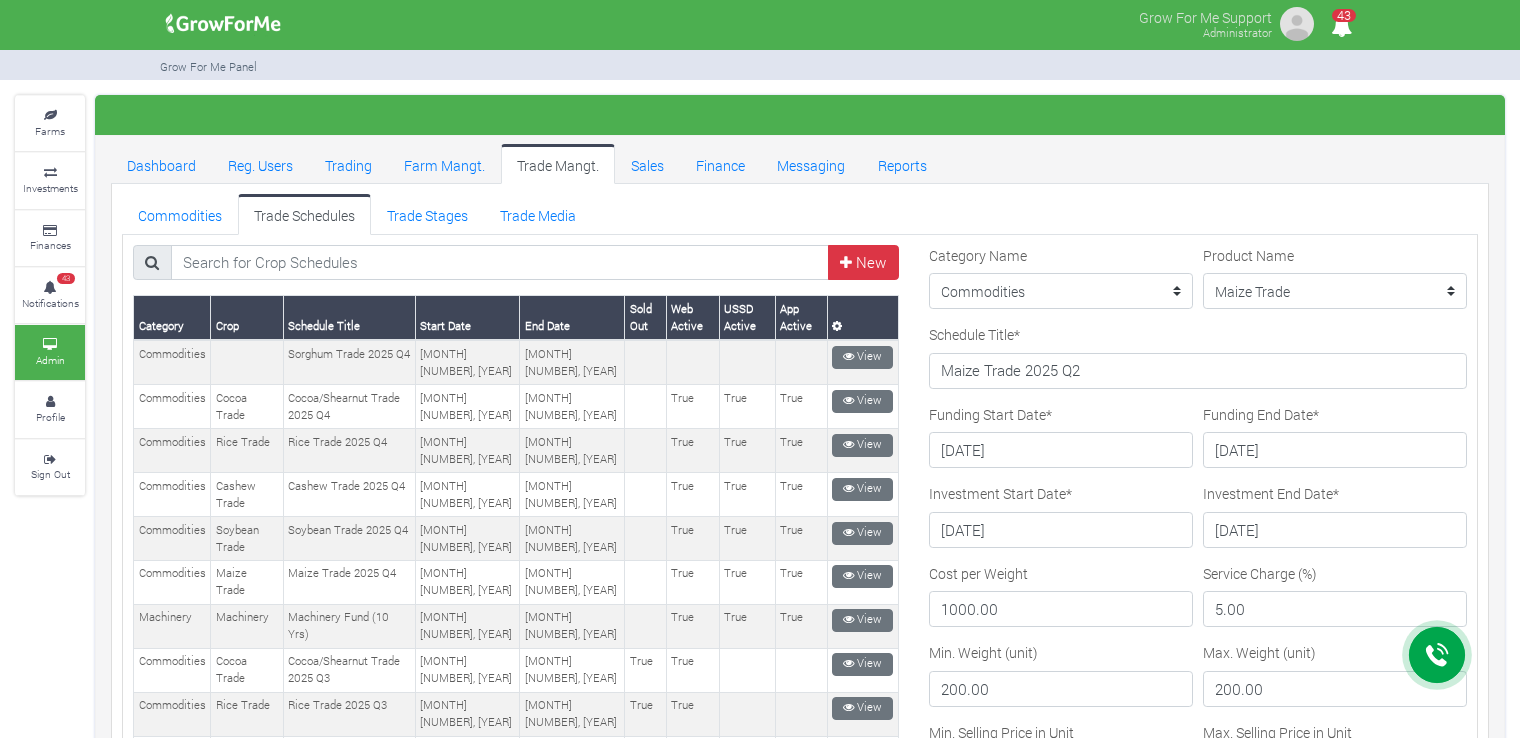 scroll, scrollTop: 0, scrollLeft: 0, axis: both 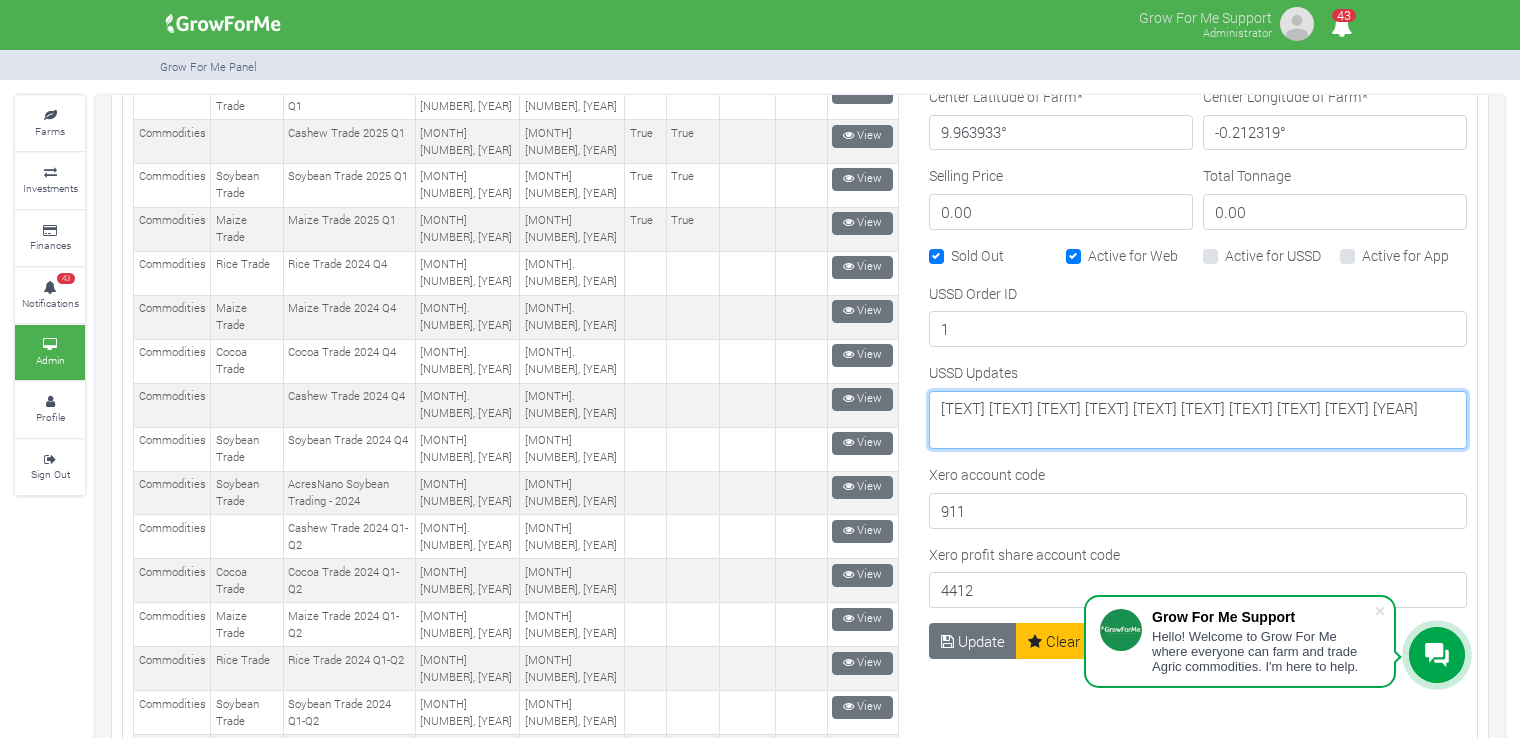 click on "Maize aggregation is in progress. Maize traded at GHc 6.00 per kg in May 2025" at bounding box center (1198, 420) 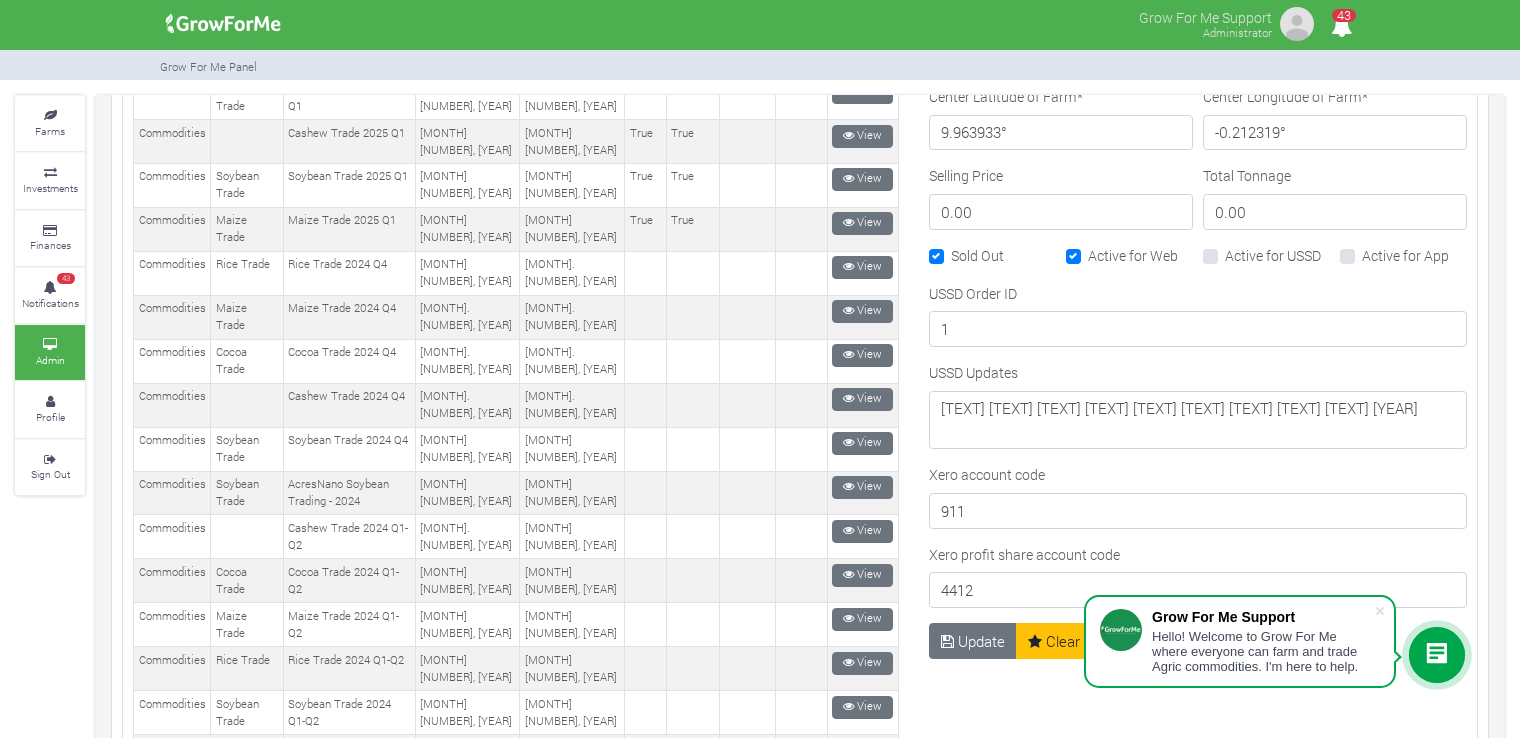 click on "Xero account code
911" at bounding box center [1198, 496] 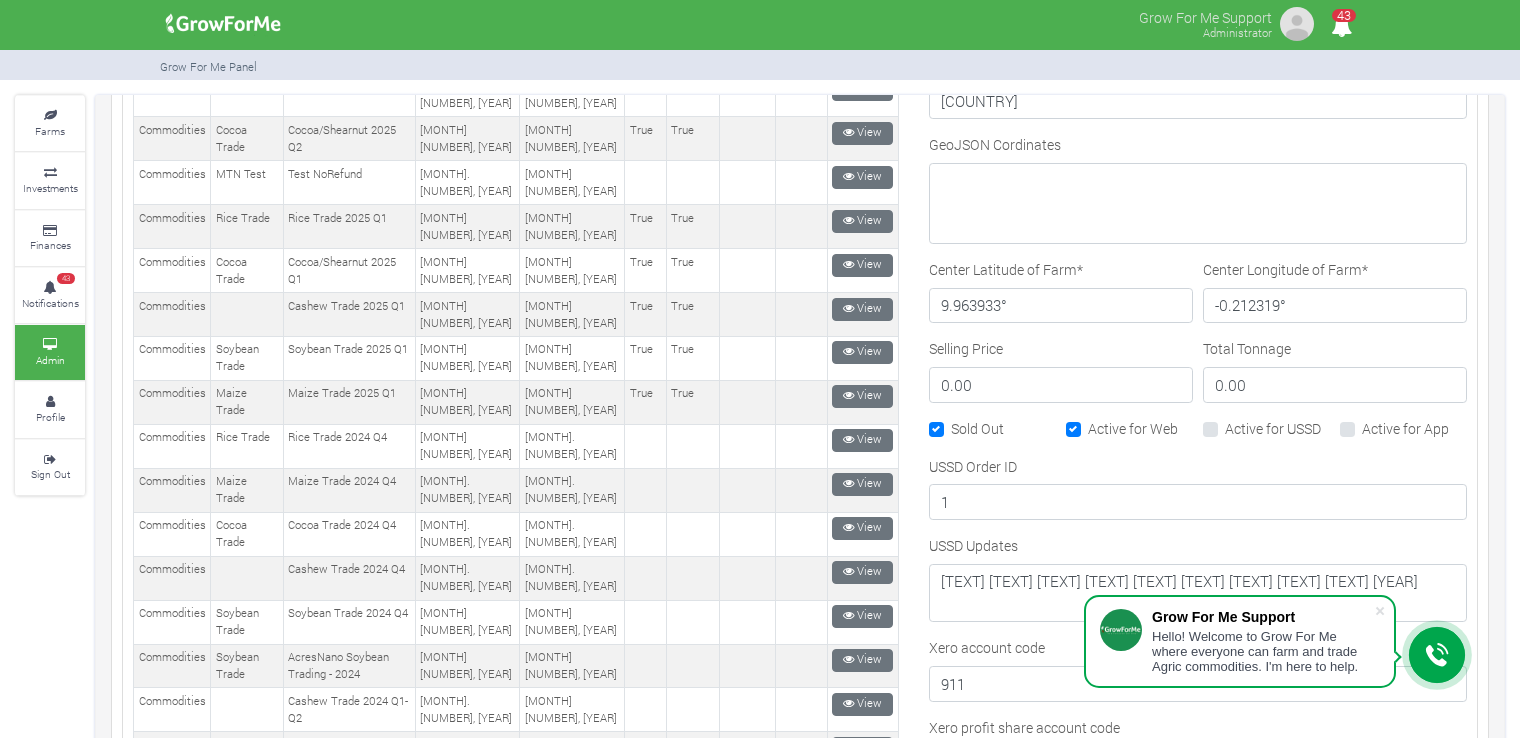 scroll, scrollTop: 1200, scrollLeft: 0, axis: vertical 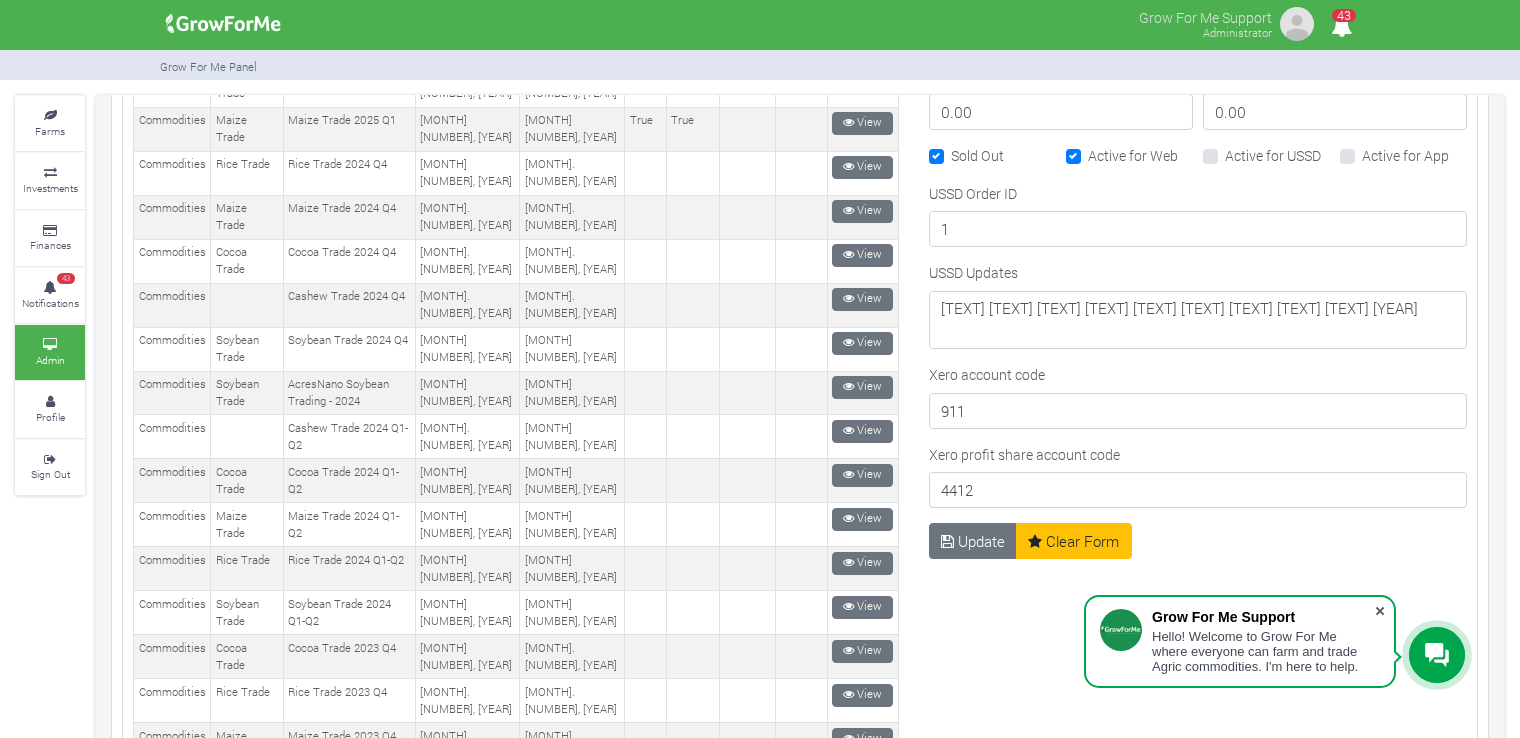 click at bounding box center (1380, 611) 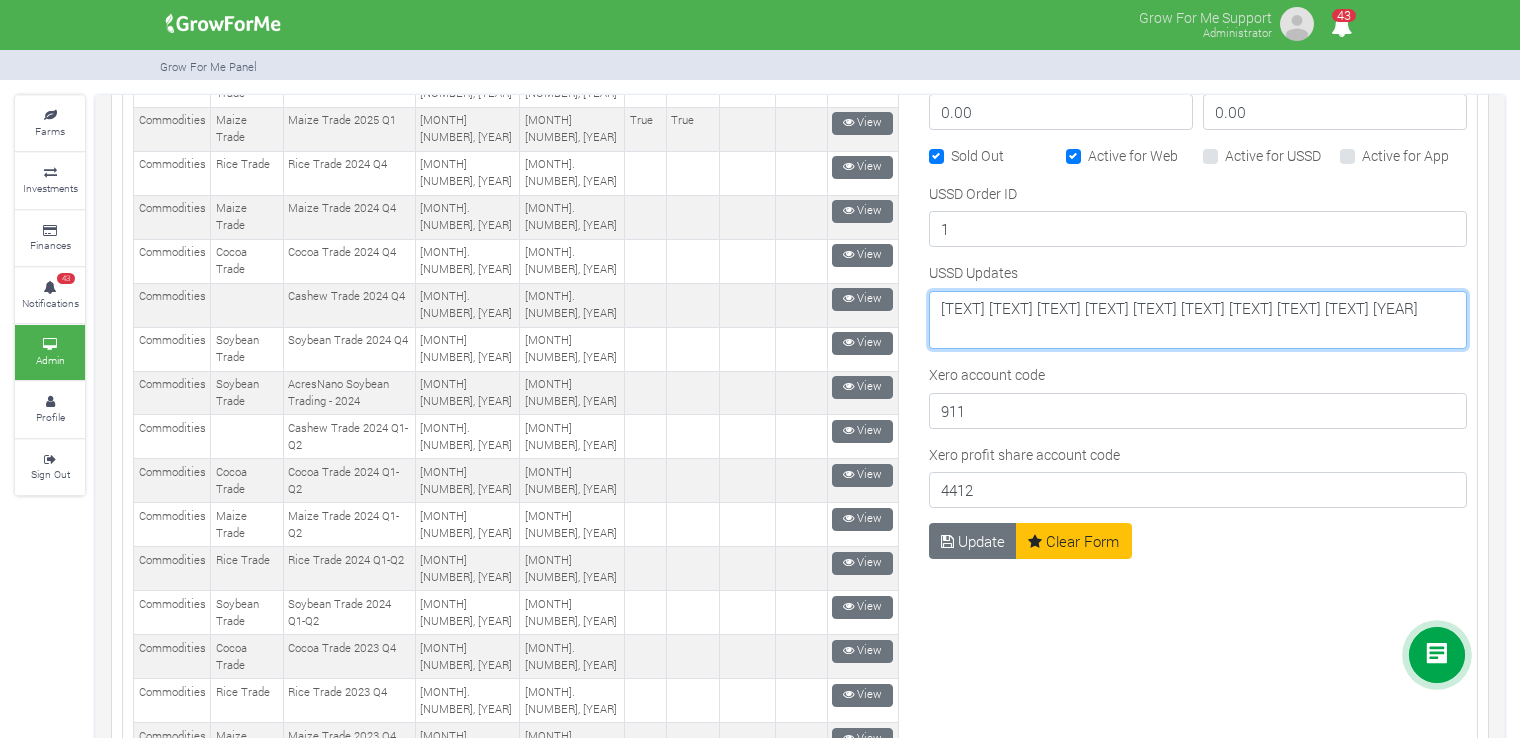 click on "Maize aggregation is in progress. Maize traded at GHc 6.00 per kg in May 2025" at bounding box center (1198, 320) 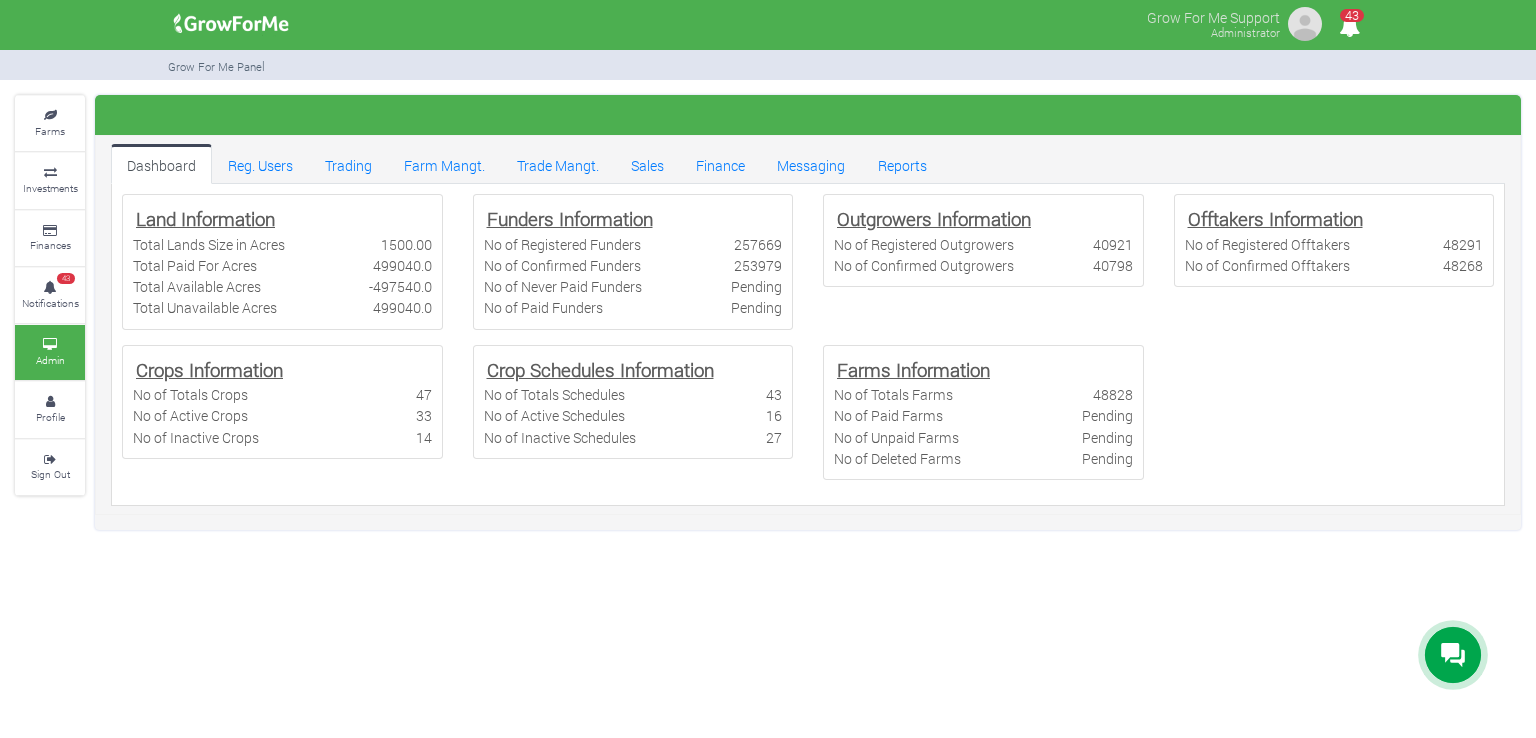 scroll, scrollTop: 0, scrollLeft: 0, axis: both 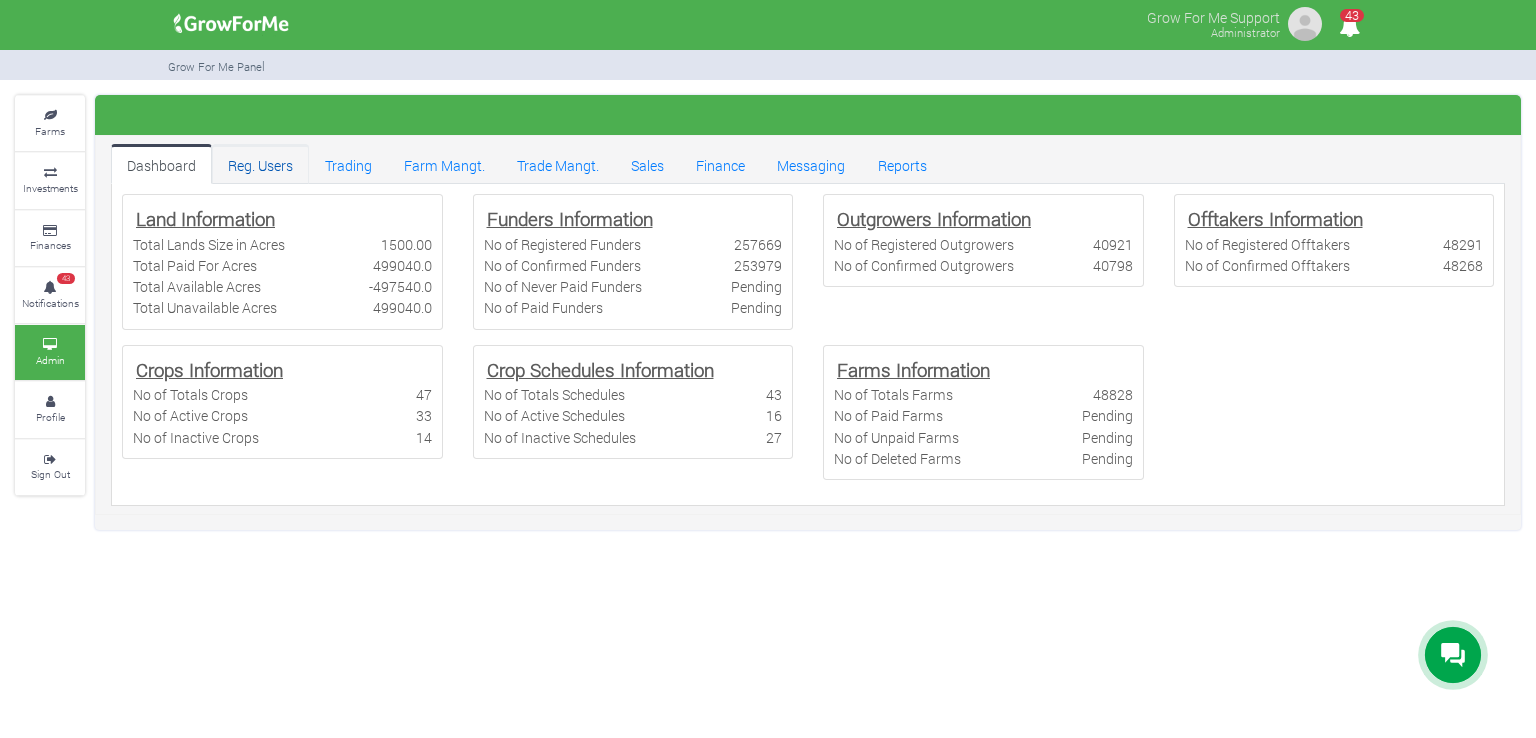 click on "Reg. Users" at bounding box center (260, 164) 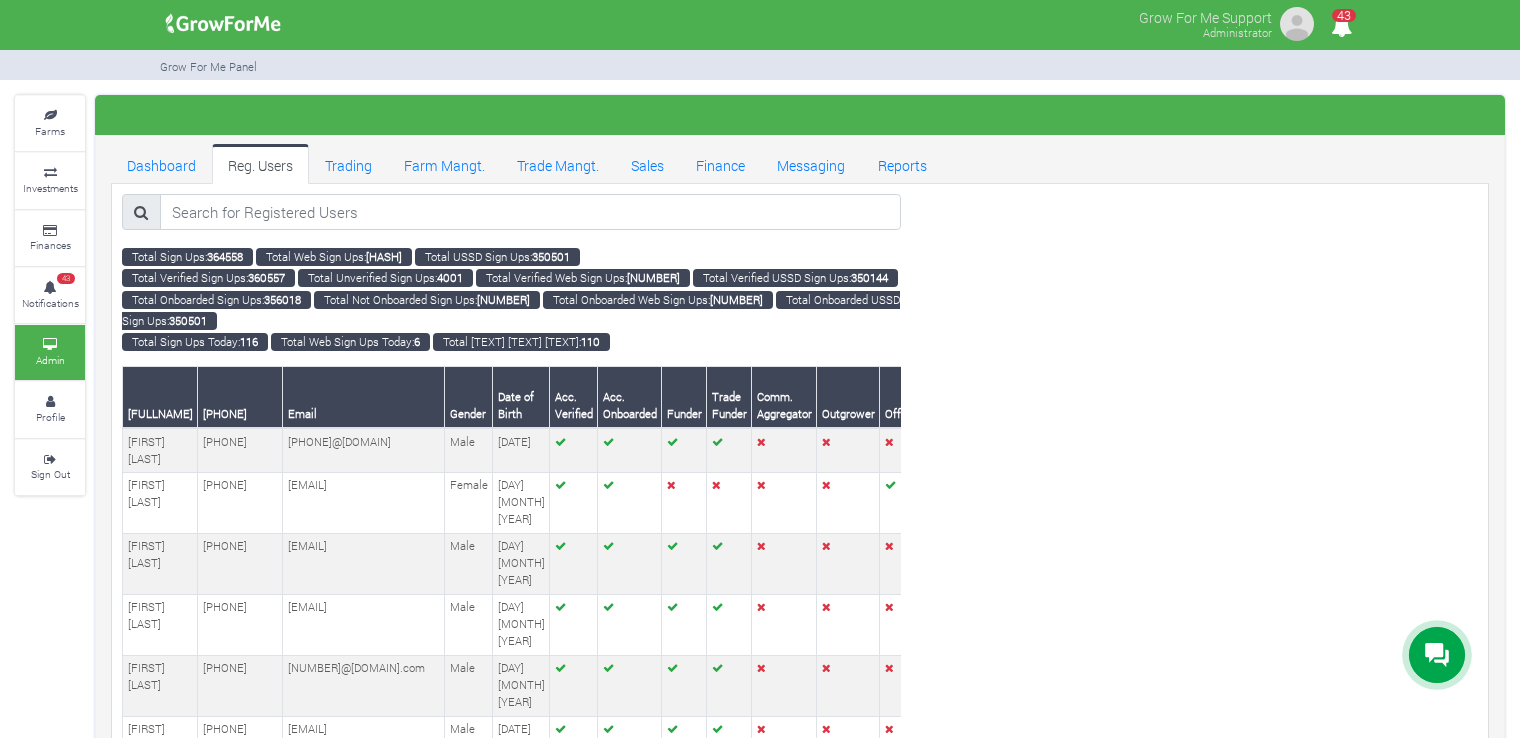 scroll, scrollTop: 0, scrollLeft: 0, axis: both 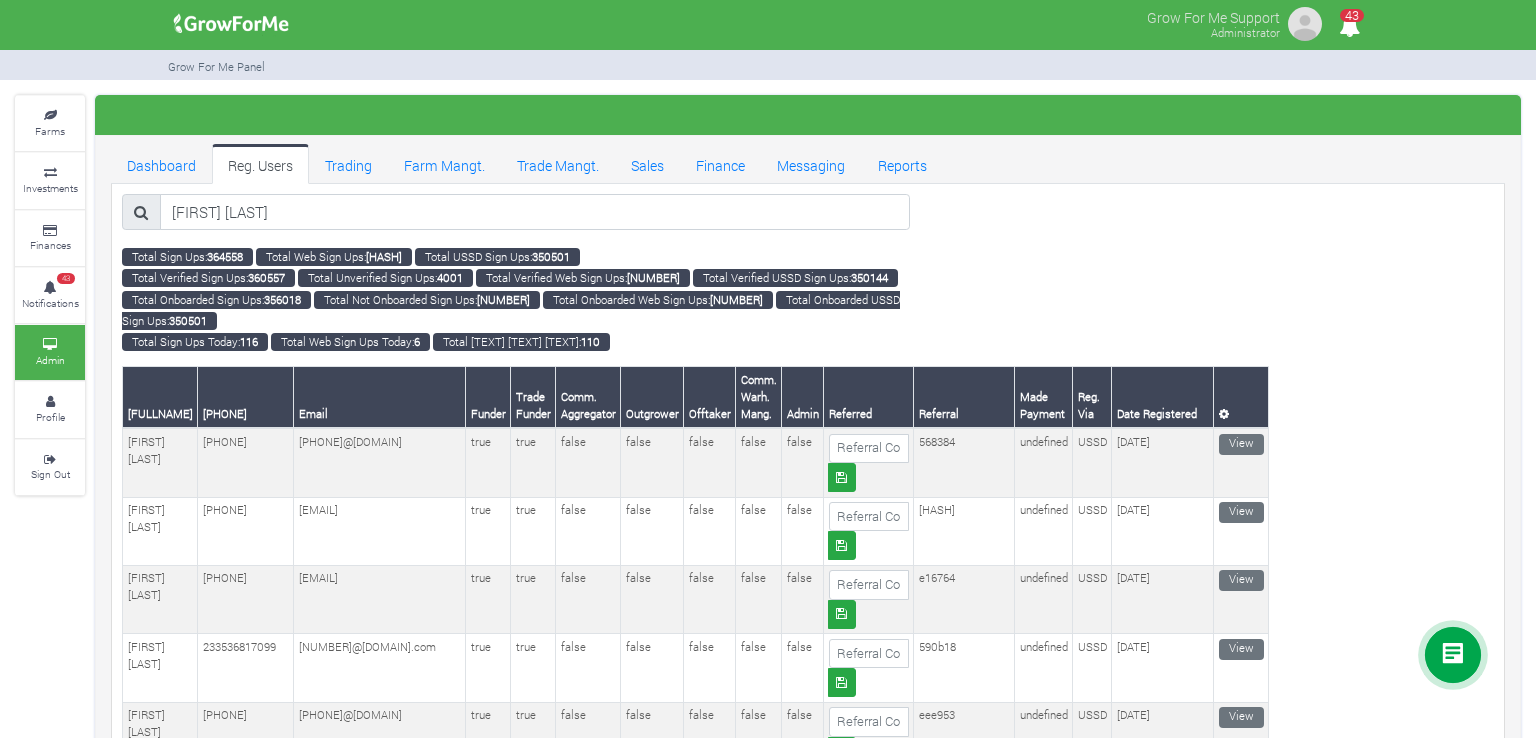 click on "[FIRST] [LAST]" at bounding box center [535, 212] 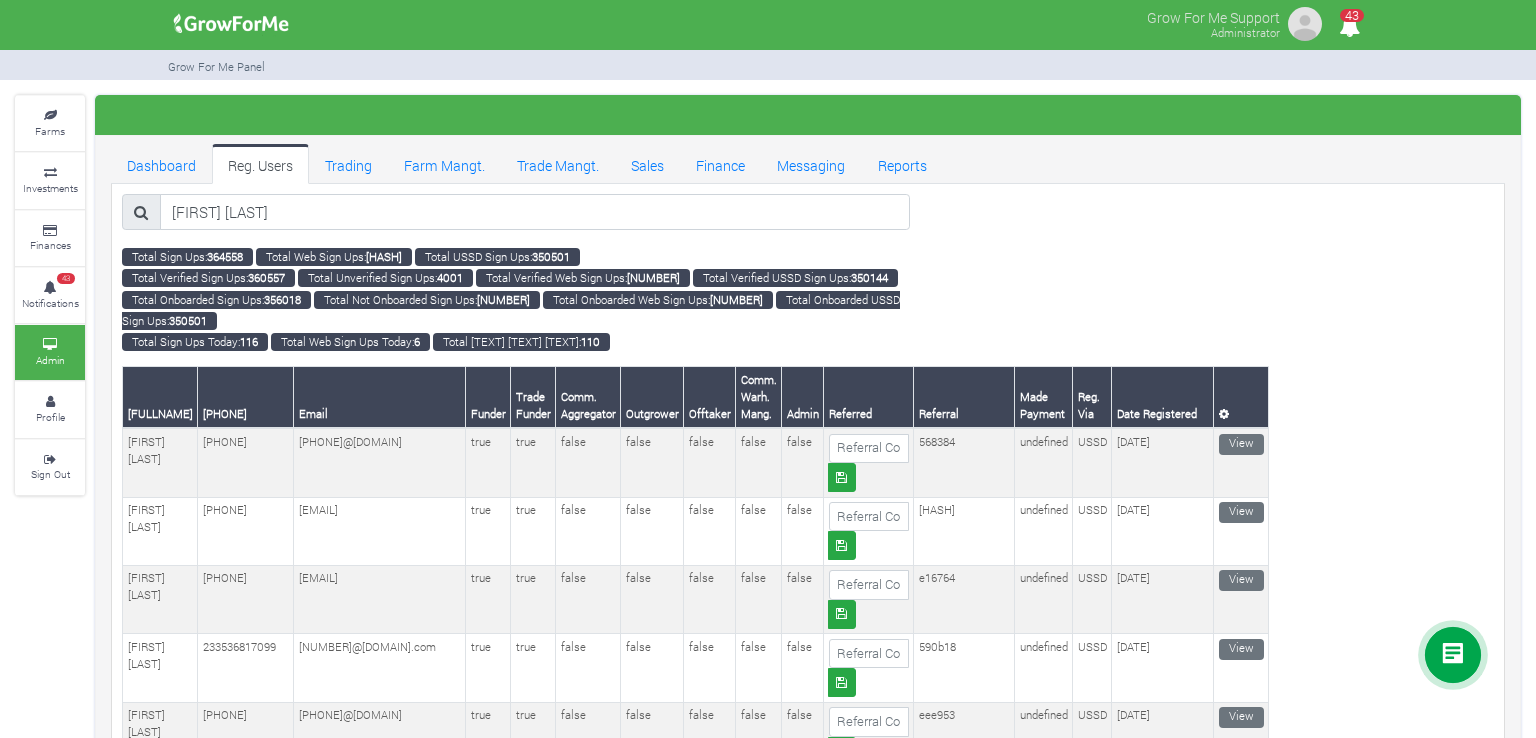 click on "[FIRST] [LAST]" at bounding box center [535, 212] 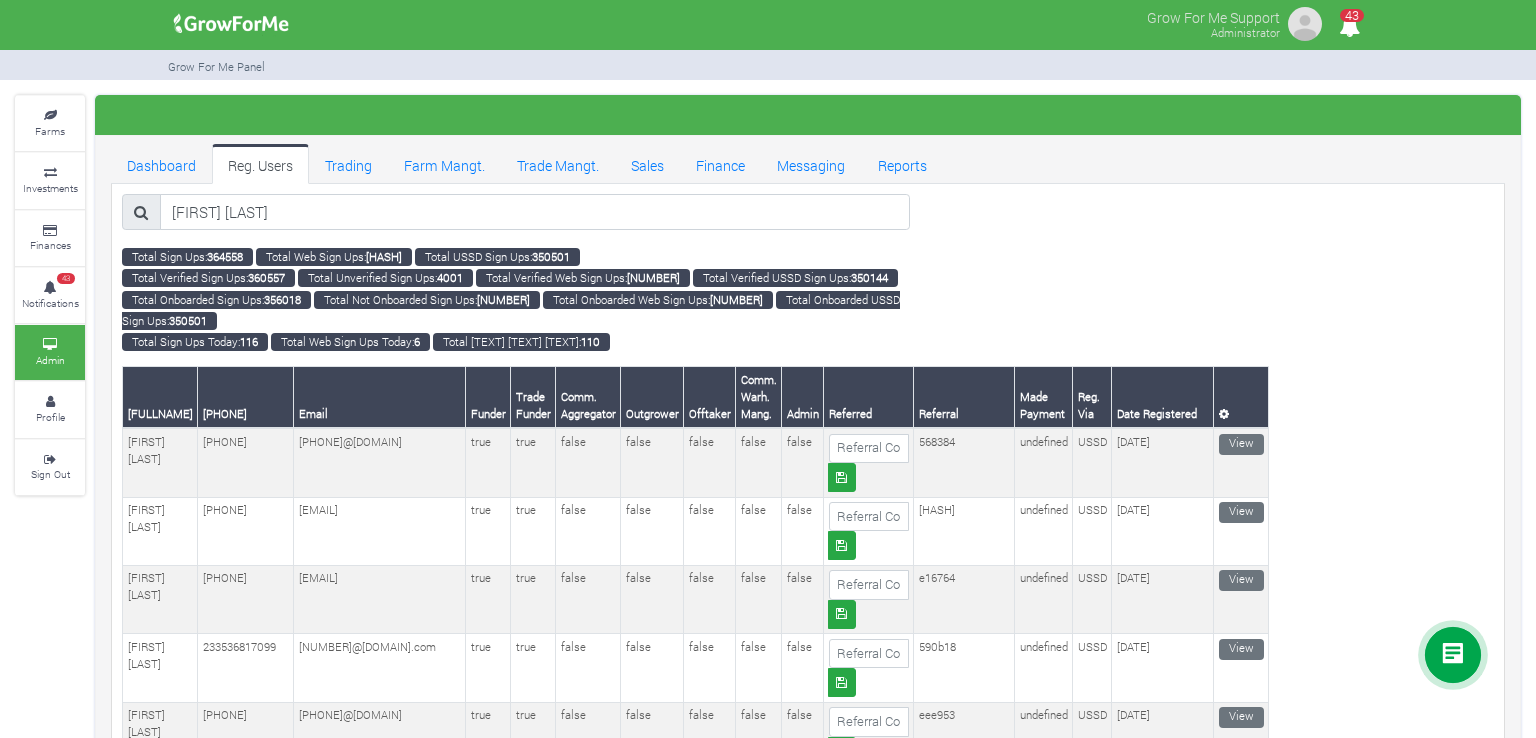 click on "[FIRST] [LAST]" at bounding box center [535, 212] 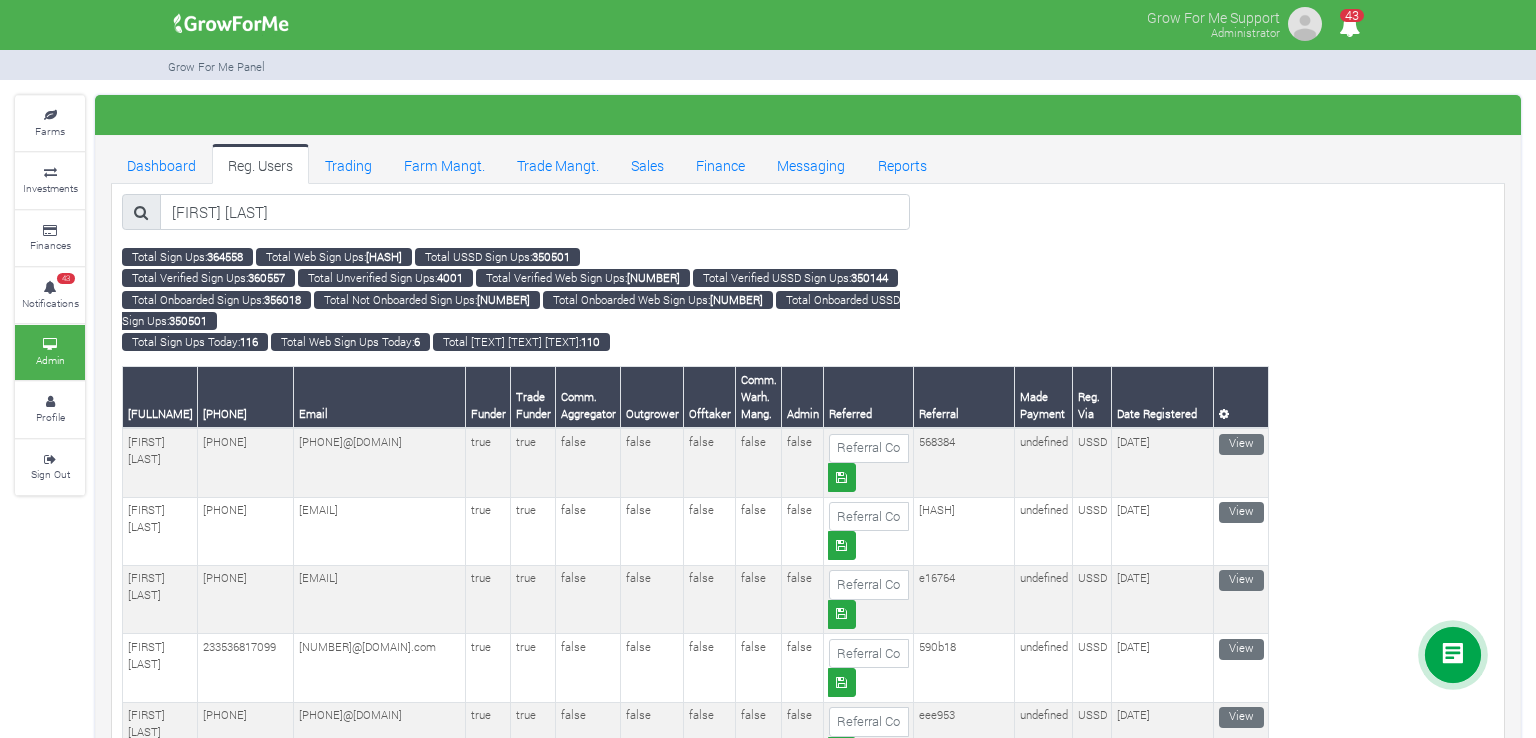 click on "ishmeal addo
Total
Sign Ups:
364558
Total
Web Sign Ups:
14039
350501
360557 4001 10395 350144 356018 6" at bounding box center (808, 4829) 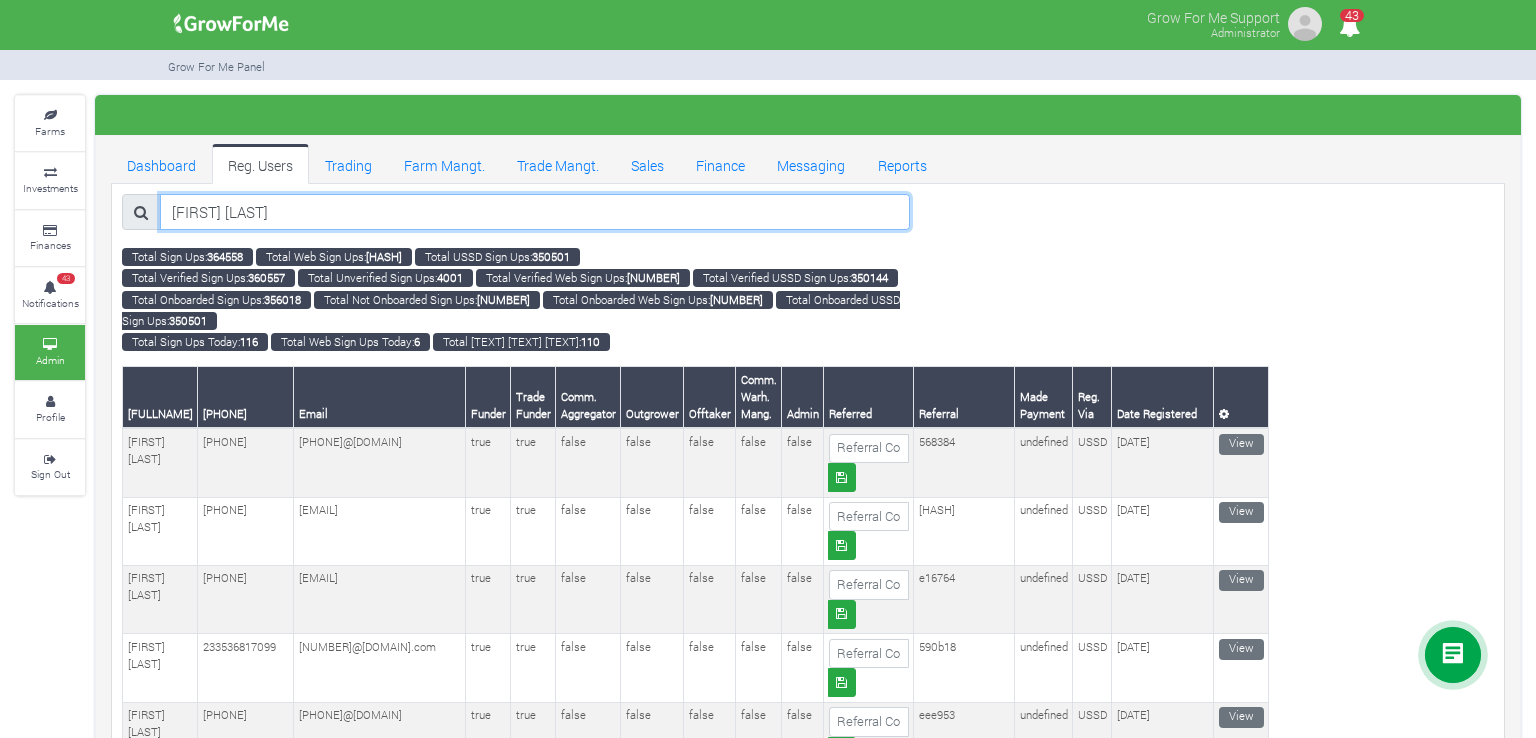 click on "[FIRST] [LAST]" at bounding box center [535, 212] 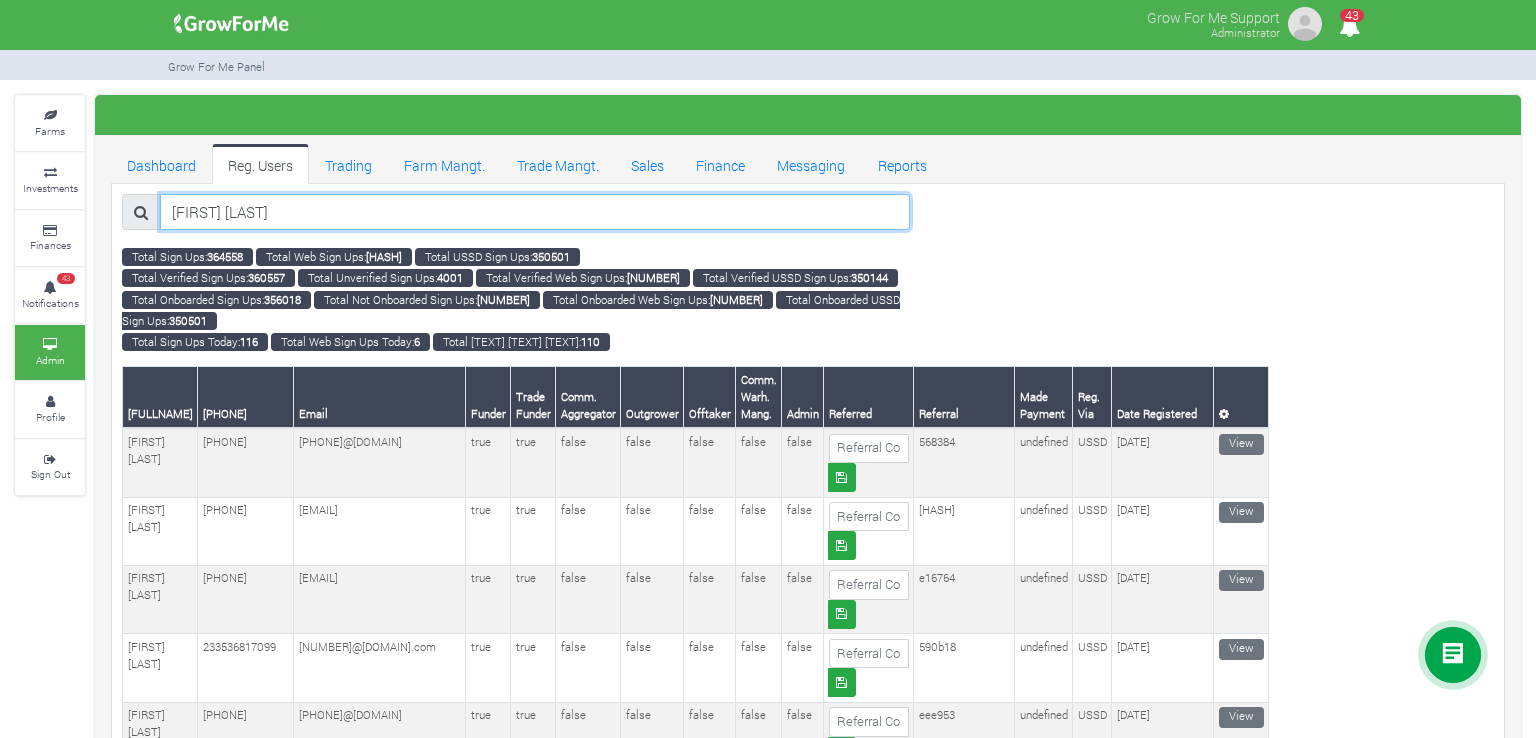click on "[FIRST] [LAST]" at bounding box center (535, 212) 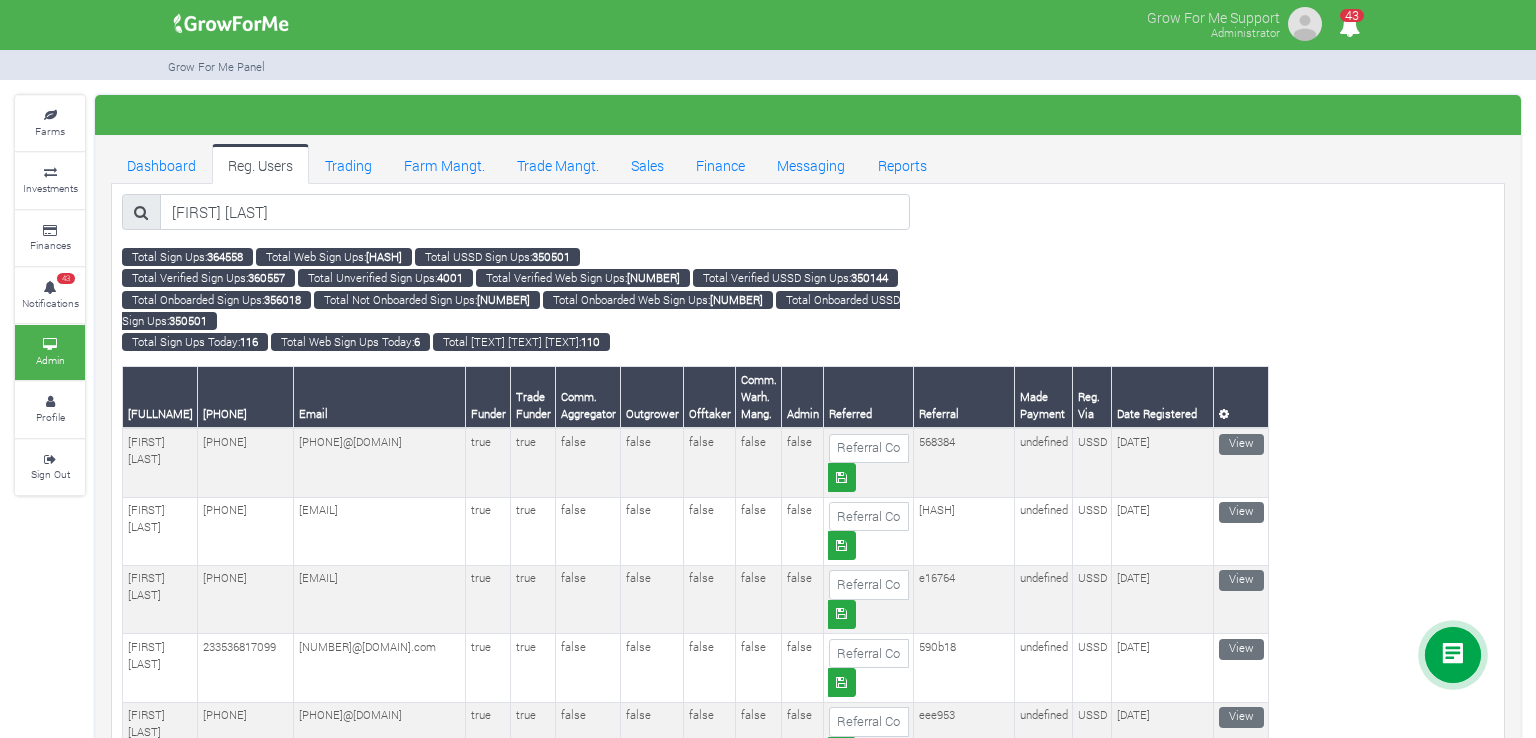 click on "Admin" at bounding box center [803, 397] 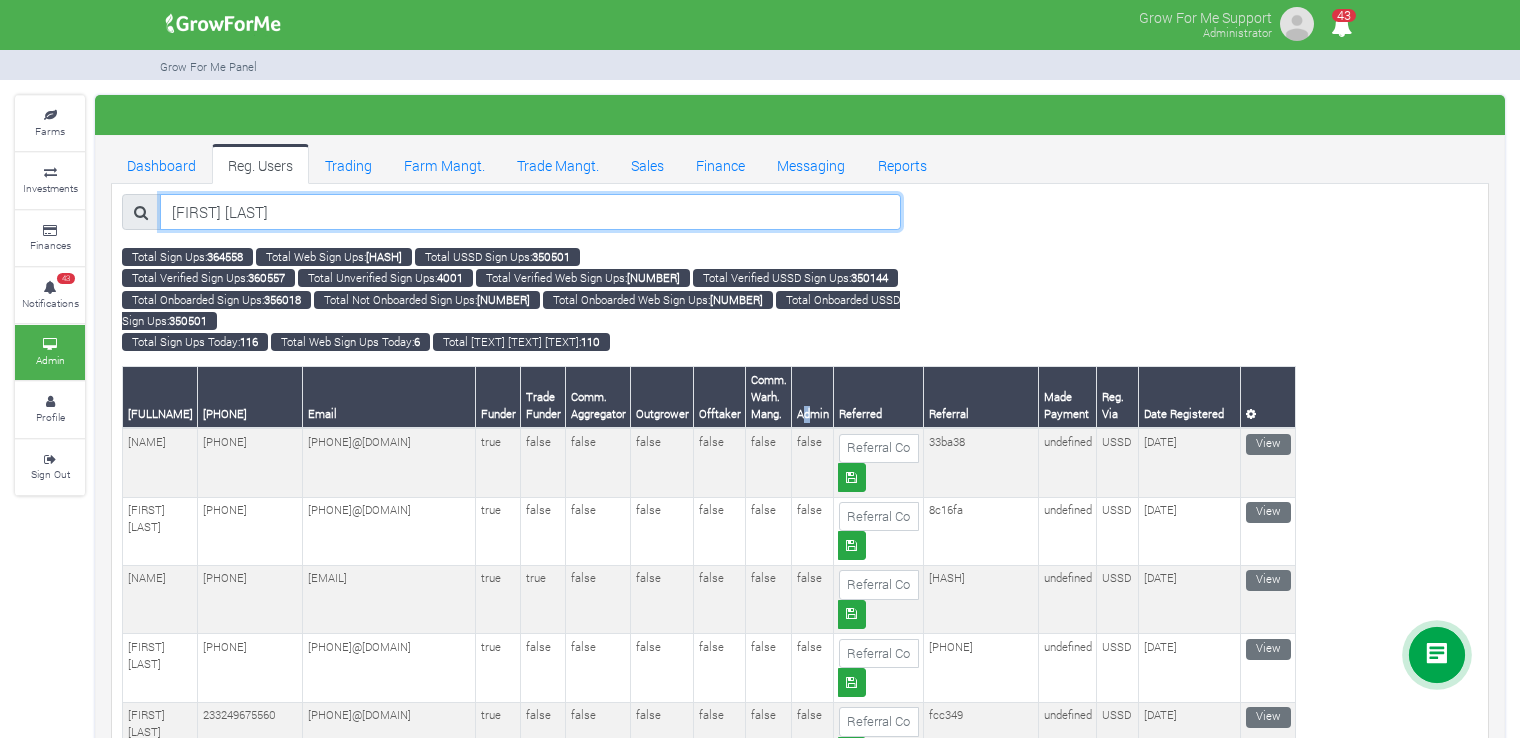 click on "[FIRST] [LAST]" at bounding box center [530, 212] 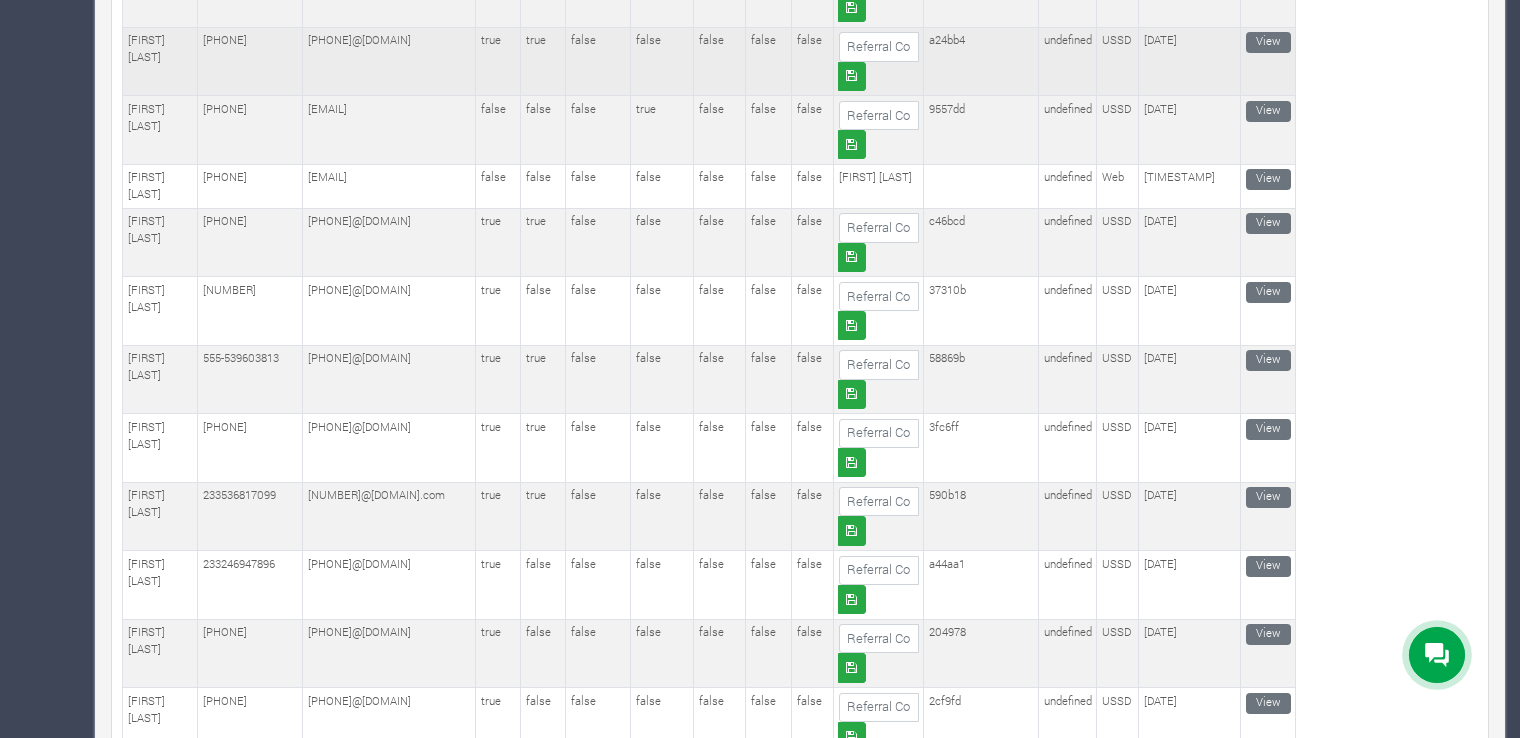 scroll, scrollTop: 2400, scrollLeft: 0, axis: vertical 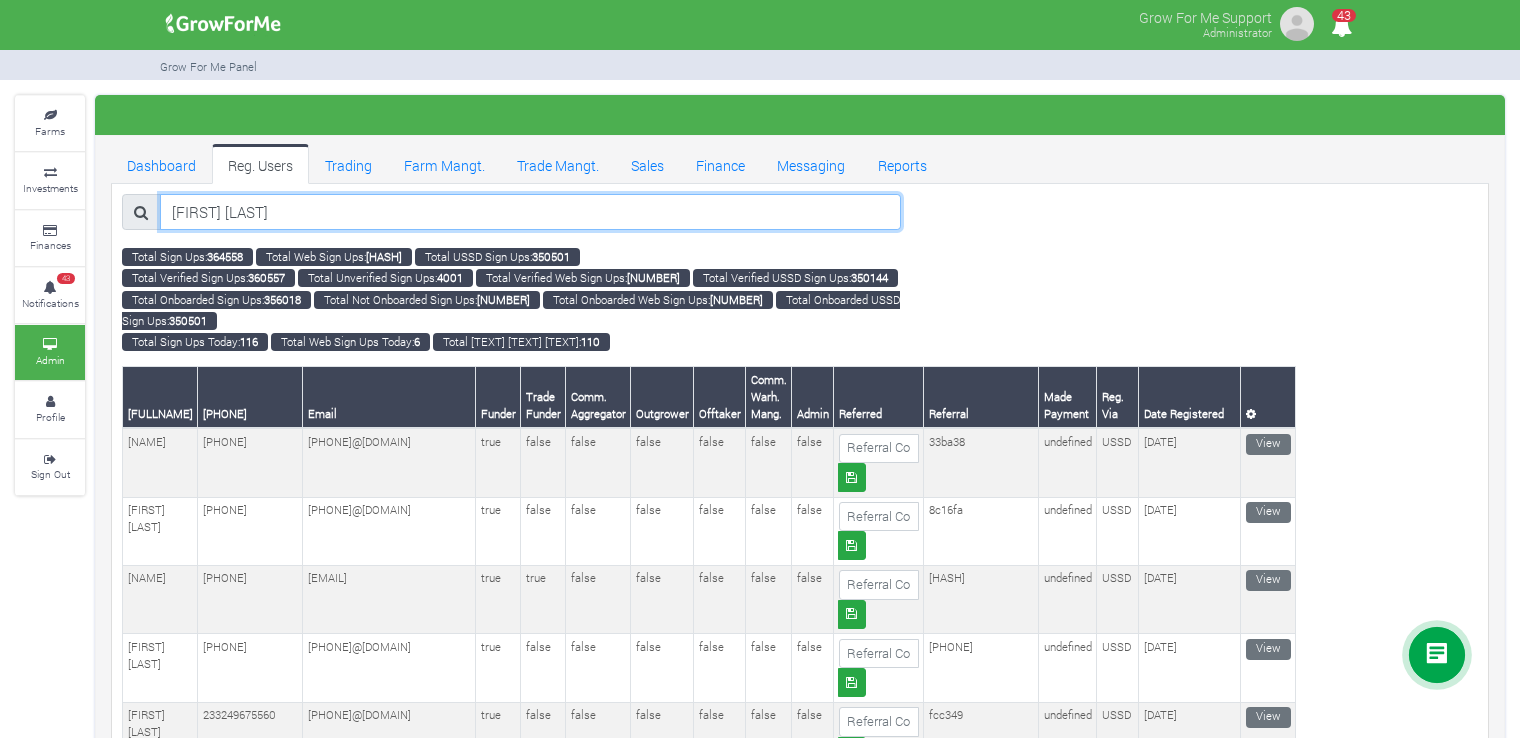 drag, startPoint x: 528, startPoint y: 211, endPoint x: 226, endPoint y: 217, distance: 302.0596 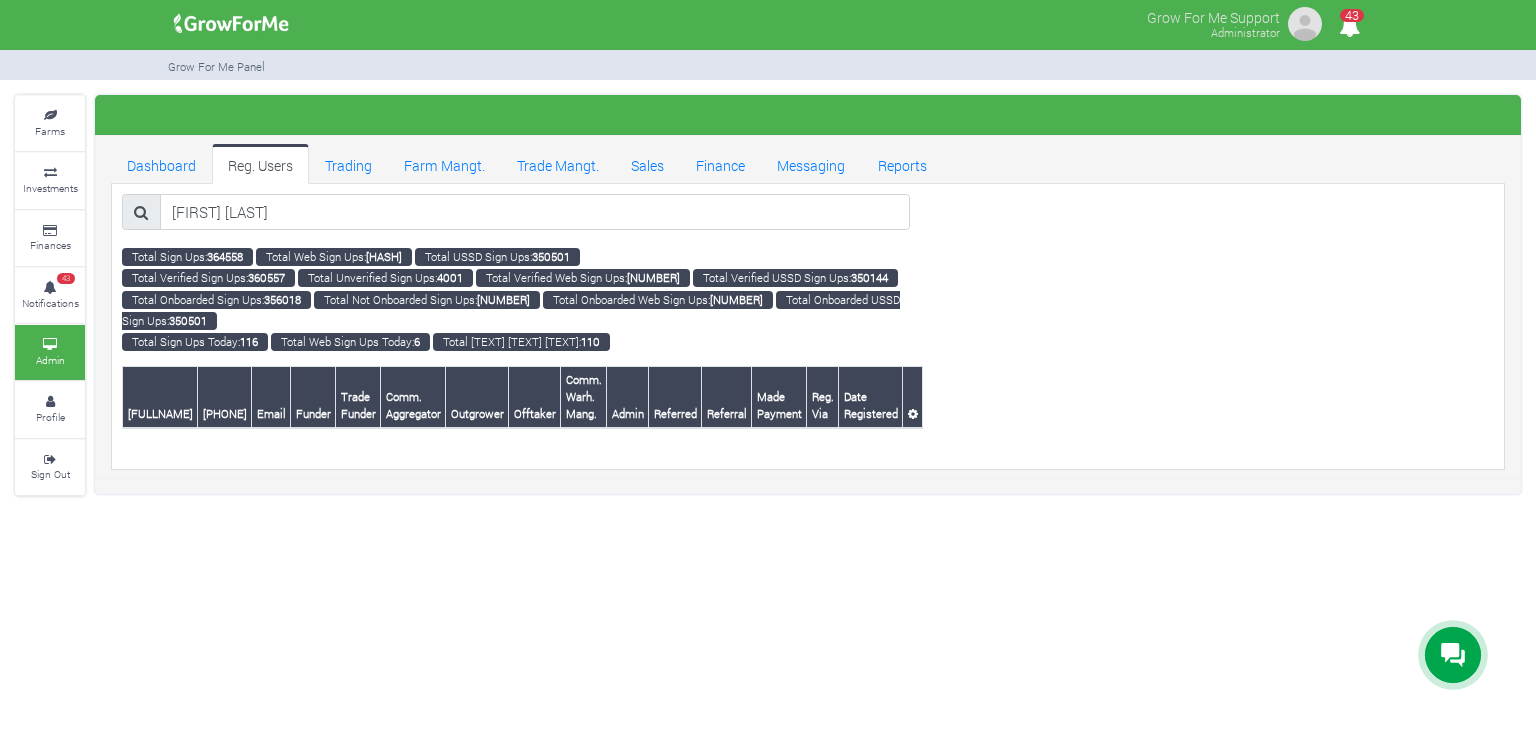 click on "[FIRST] [LAST]
Total
Sign Ups:
[NUMBER]
Total
Web Sign Ups:
[NUMBER]
[NUMBER]
[NUMBER]" at bounding box center (808, 326) 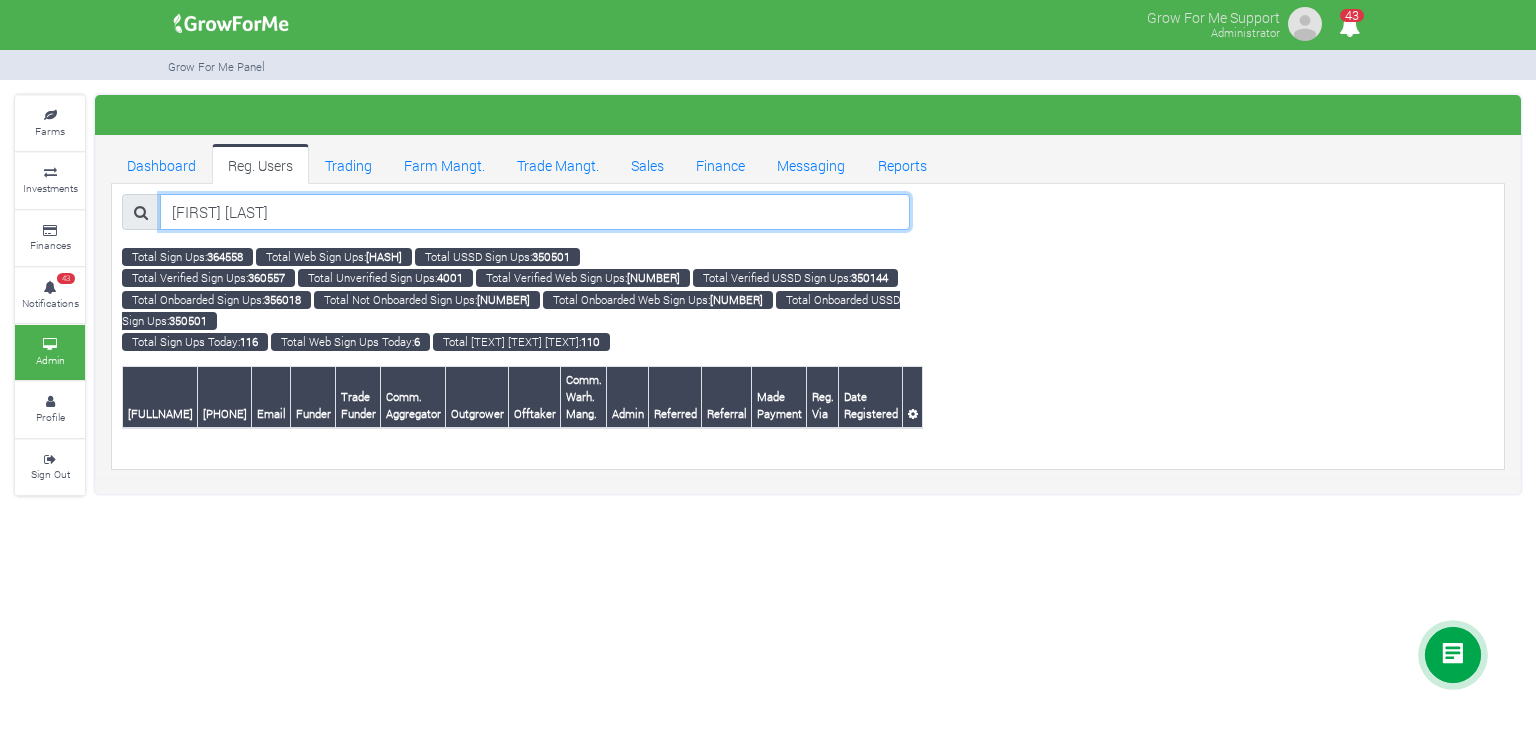 click on "[FIRST] [LAST]" at bounding box center (535, 212) 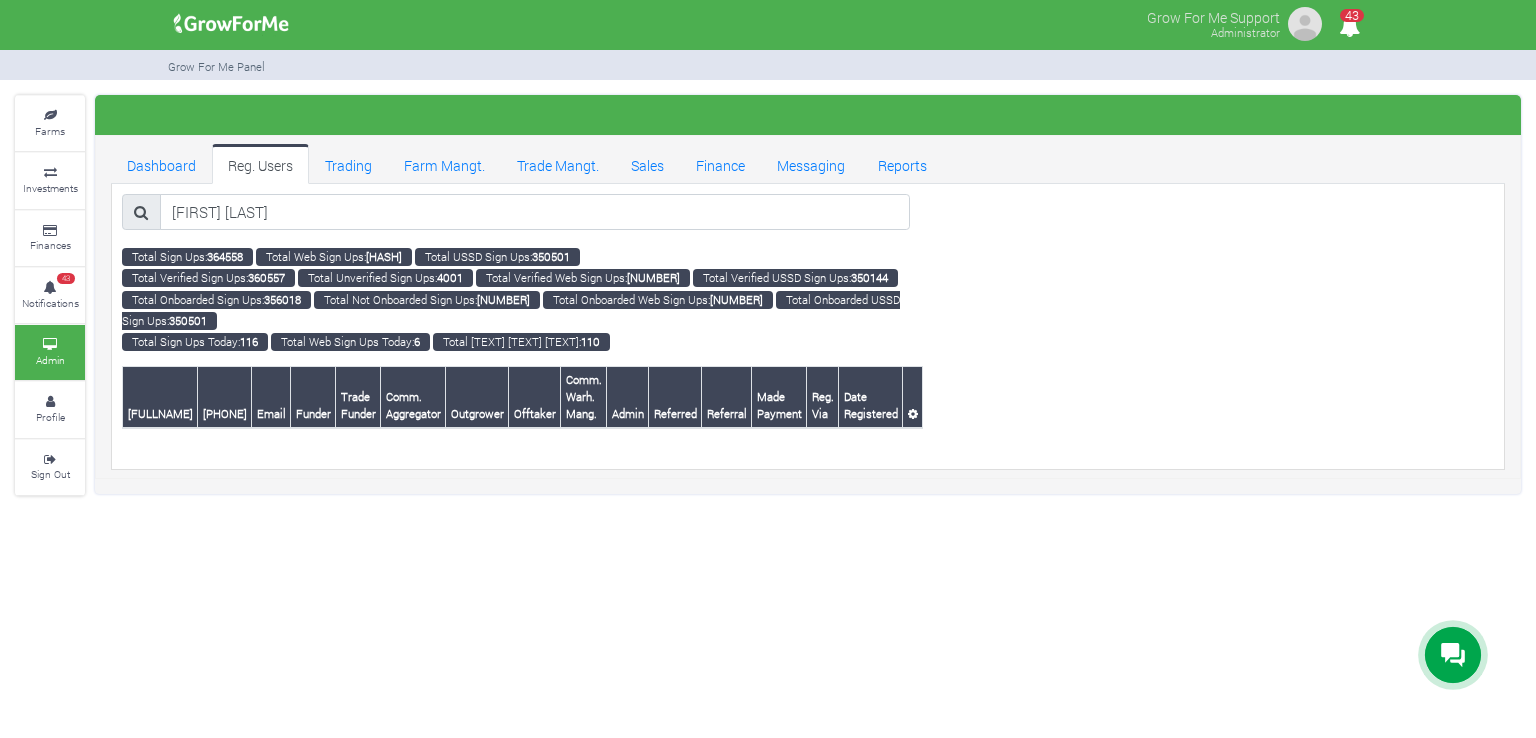 click on "Total
Sign Ups:
[NUMBER]
Total
Web Sign Ups:
[NUMBER]
Total
USSD Sign Ups:
[NUMBER]
Total
Verified Sign Ups:
[NUMBER]
Total
Unverified Sign Ups:
[NUMBER]
[NUMBER]
[NUMBER] [NUMBER] [NUMBER]" at bounding box center (516, 298) 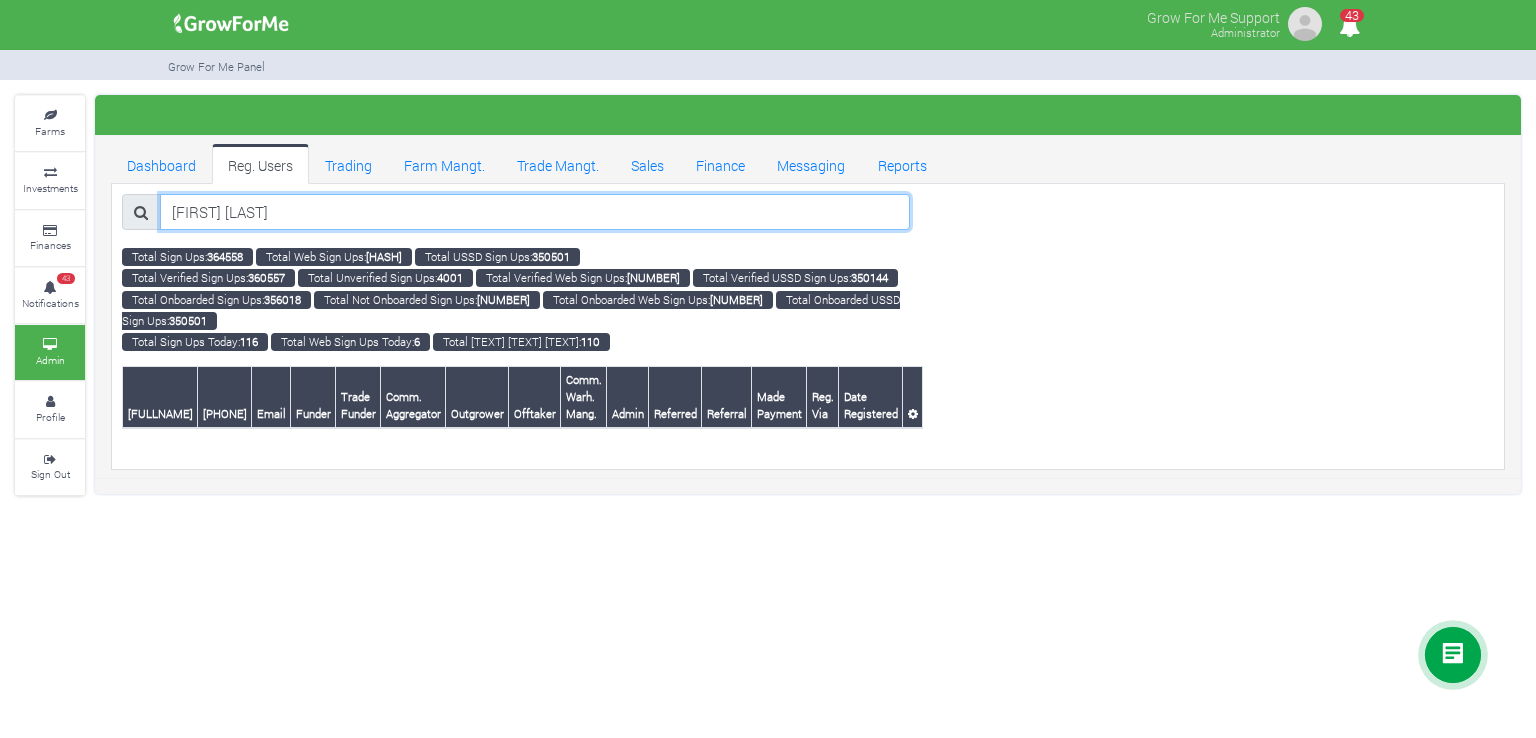 click on "[FIRST] [LAST]" at bounding box center [535, 212] 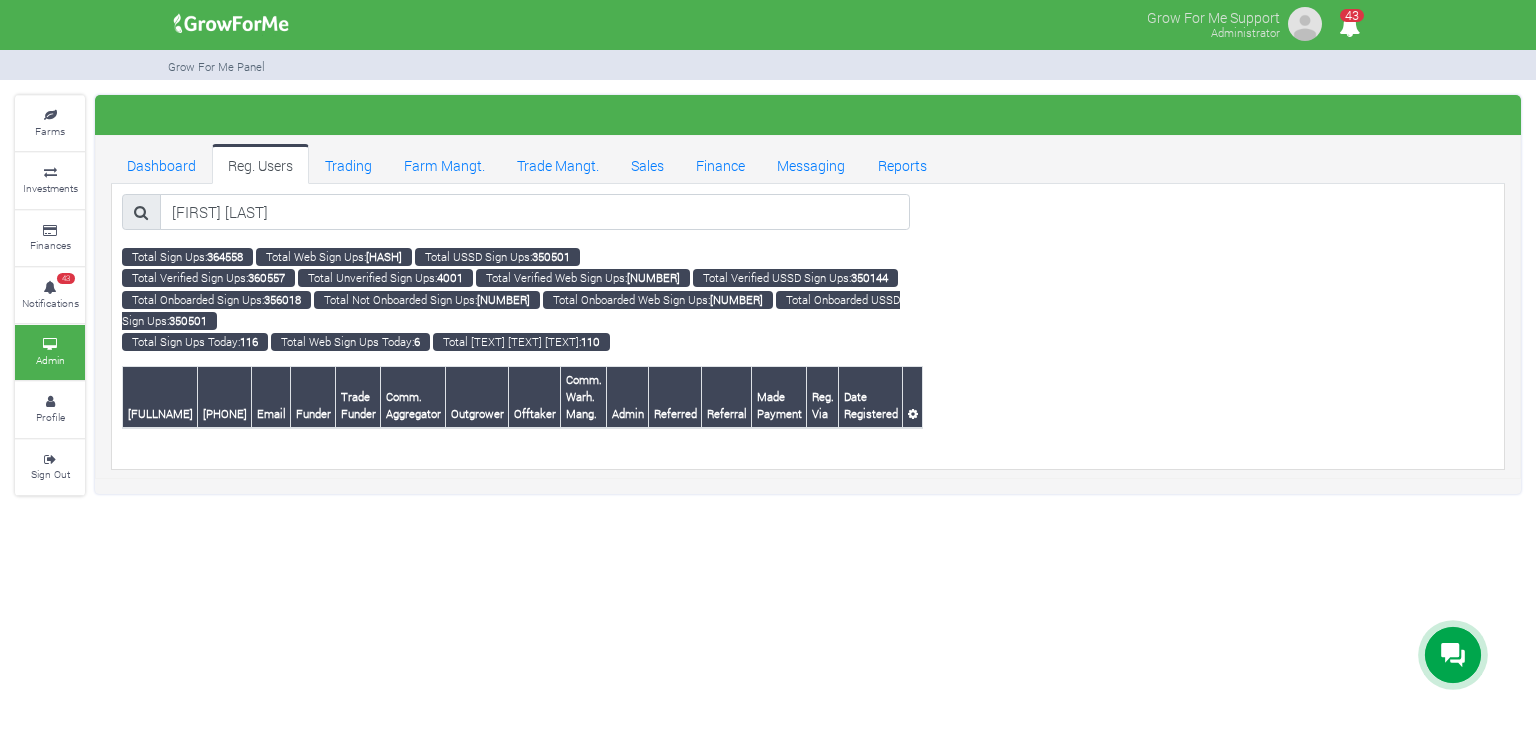 click at bounding box center [141, 212] 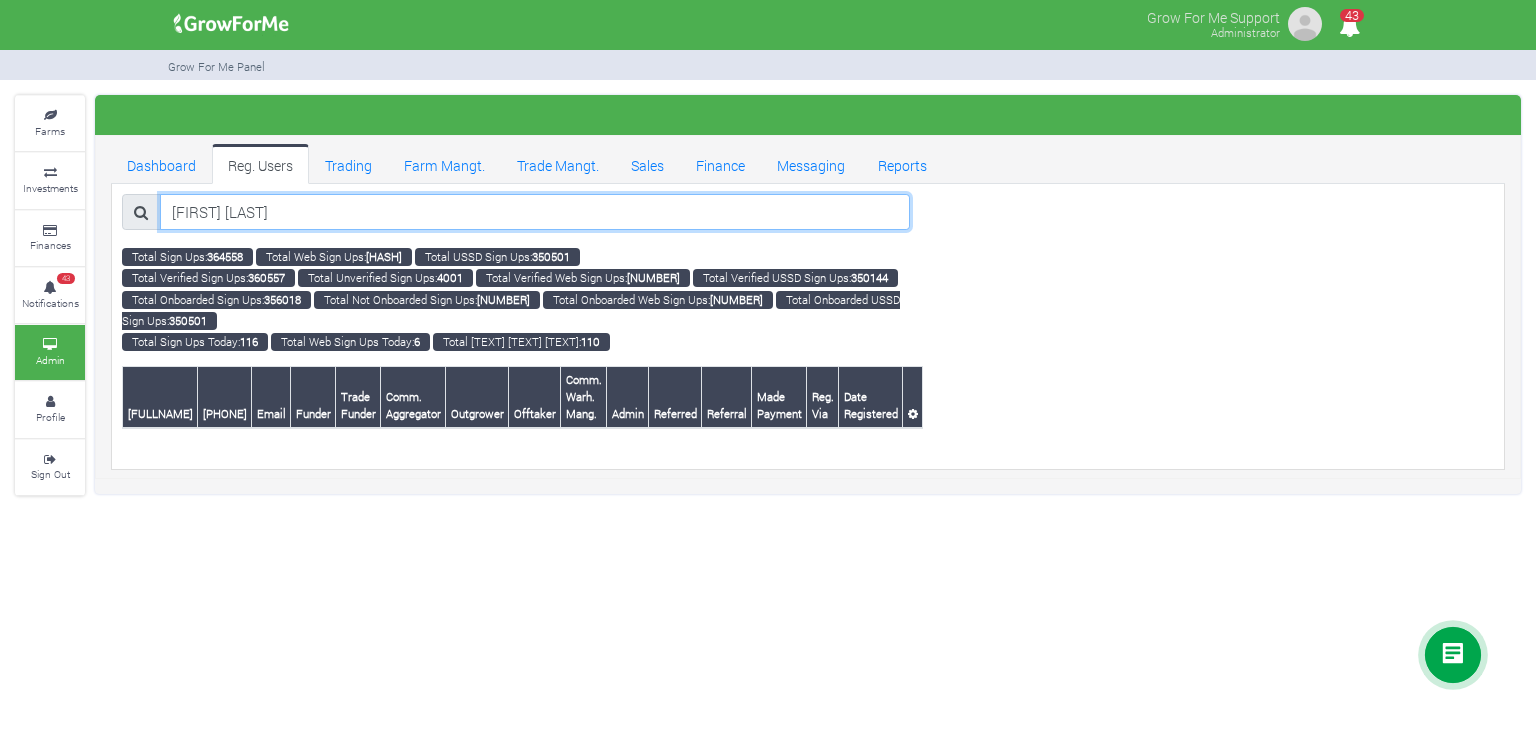 click on "[FIRST] [LAST]" at bounding box center [535, 212] 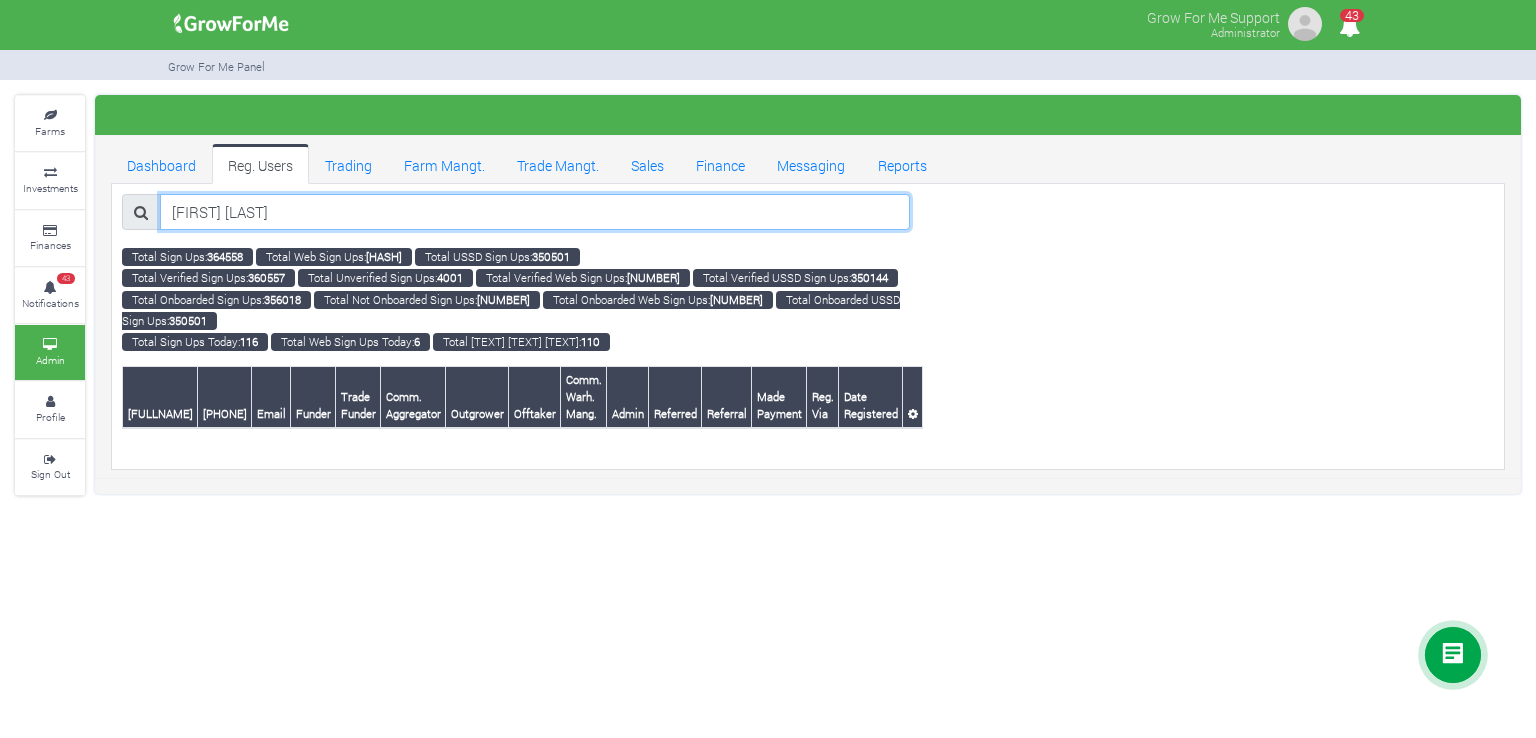 click on "[FIRST] [LAST]" at bounding box center (535, 212) 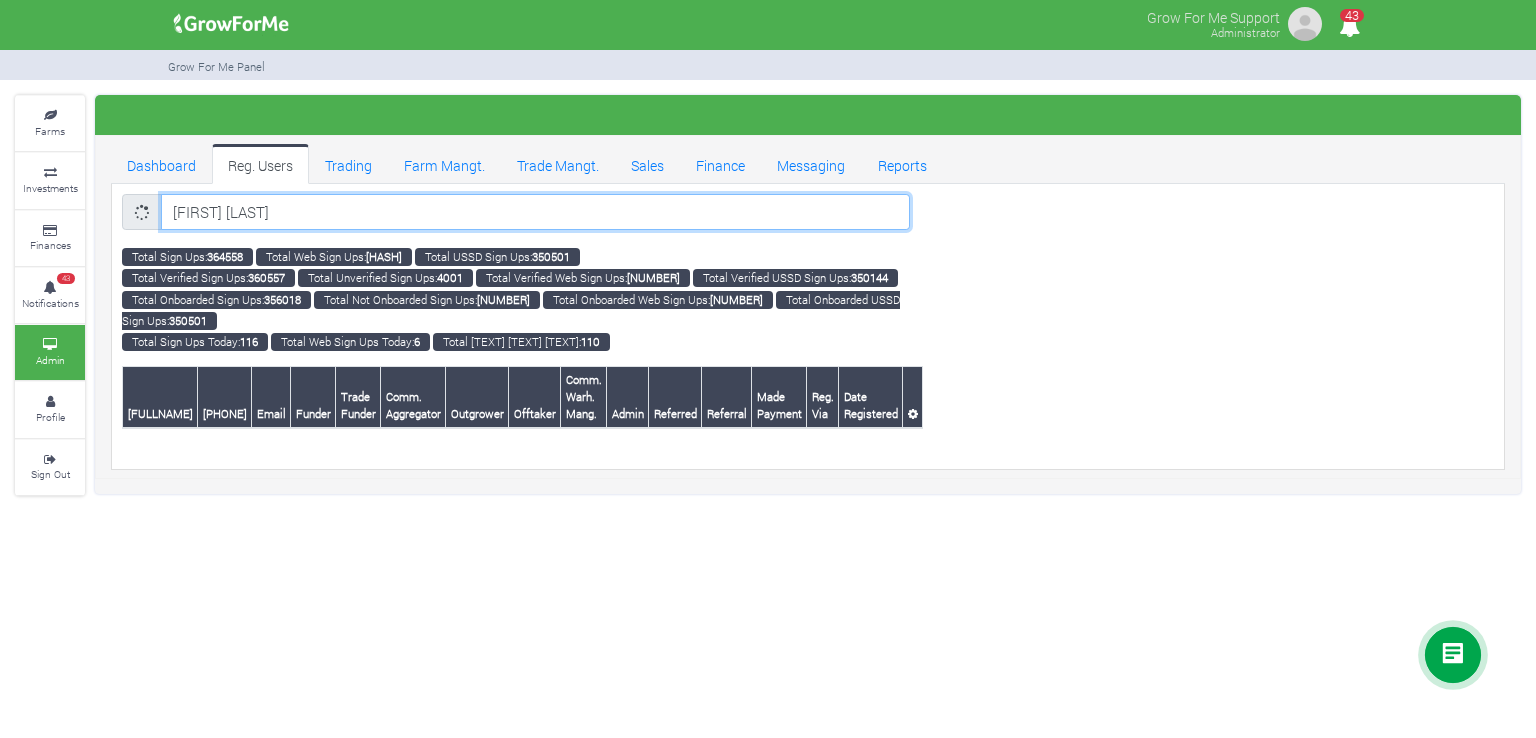 type on "[FIRST] [LAST]" 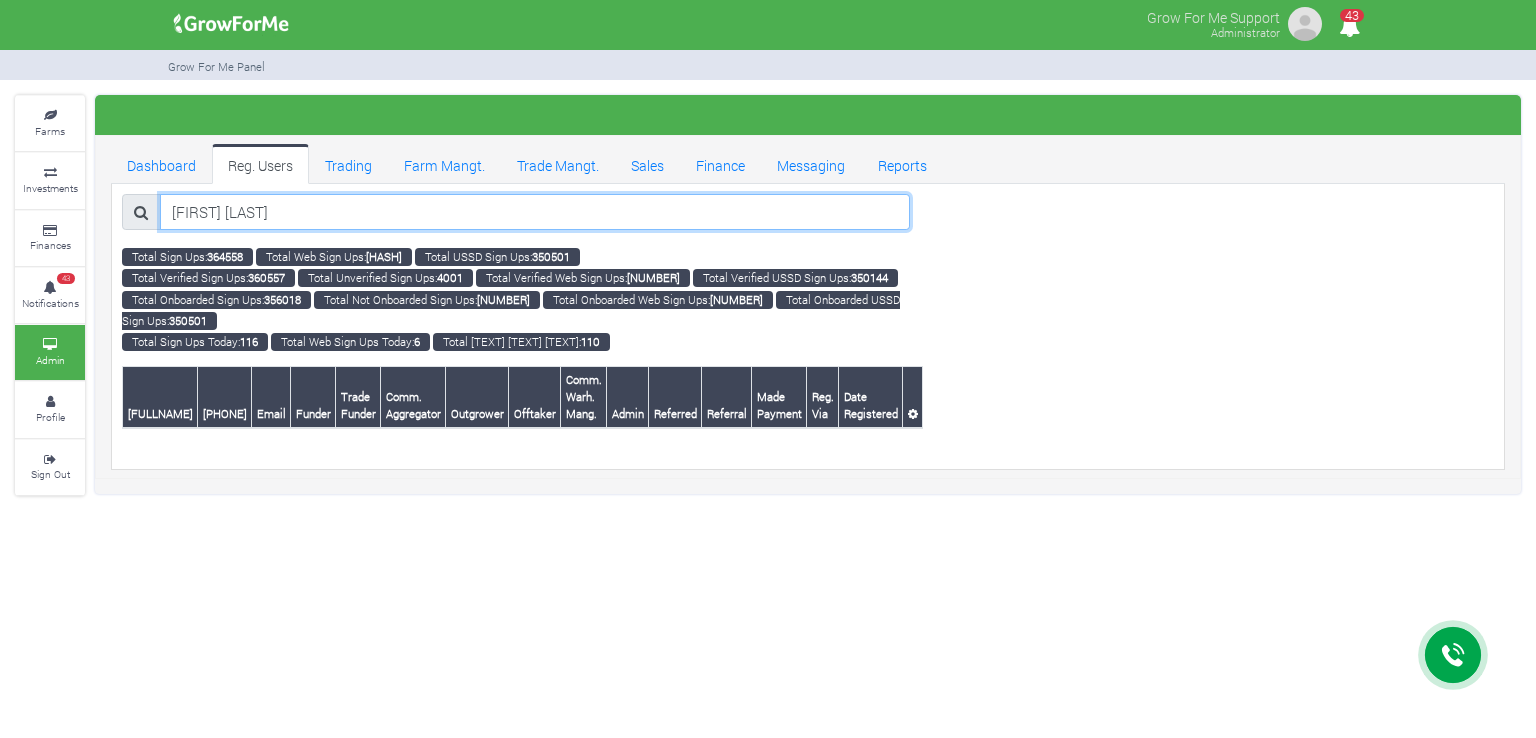 click on "[FIRST] [LAST]" at bounding box center [535, 212] 